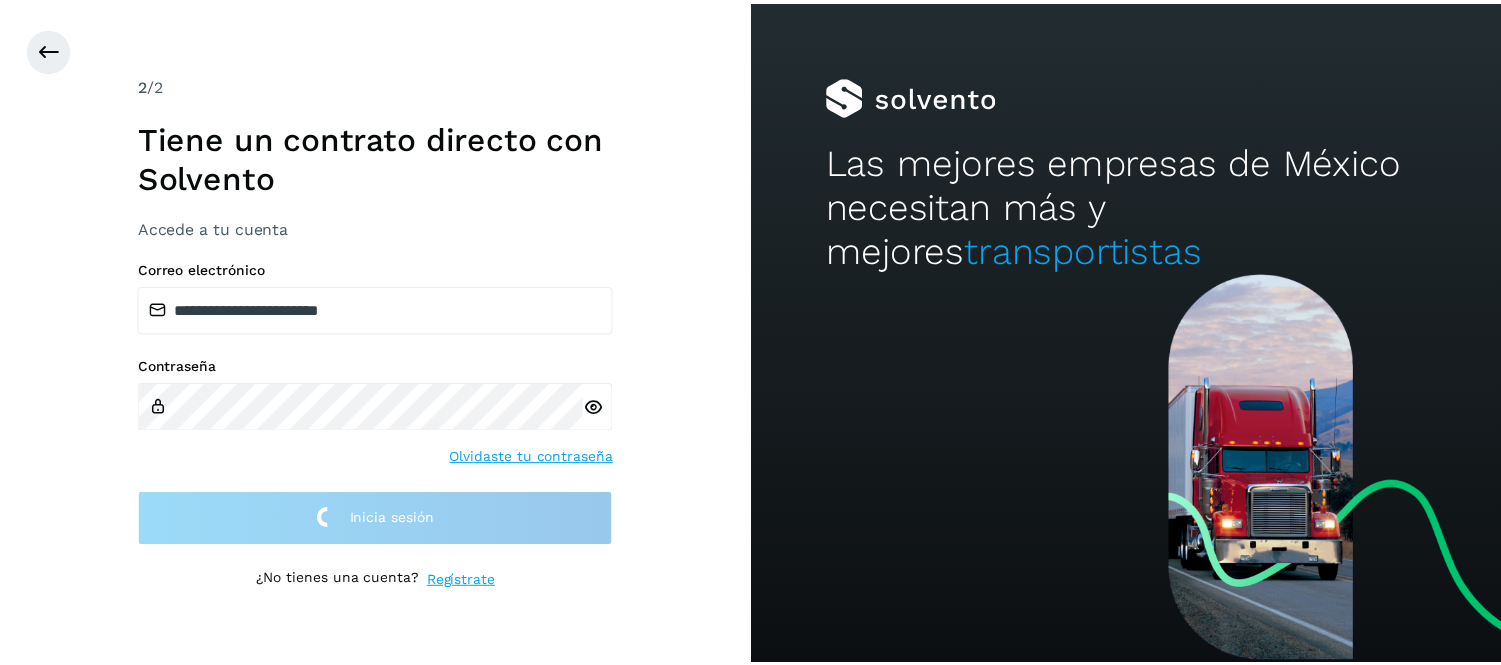 scroll, scrollTop: 0, scrollLeft: 0, axis: both 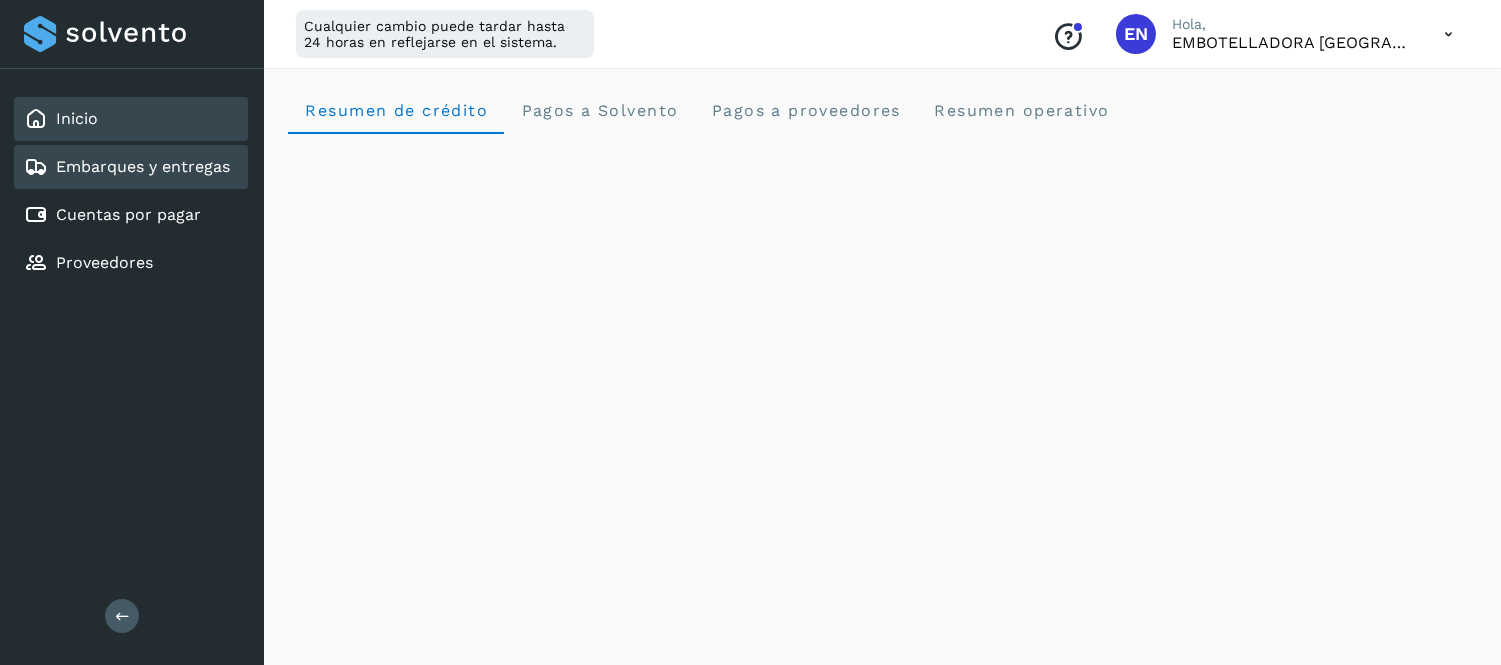 click on "Embarques y entregas" 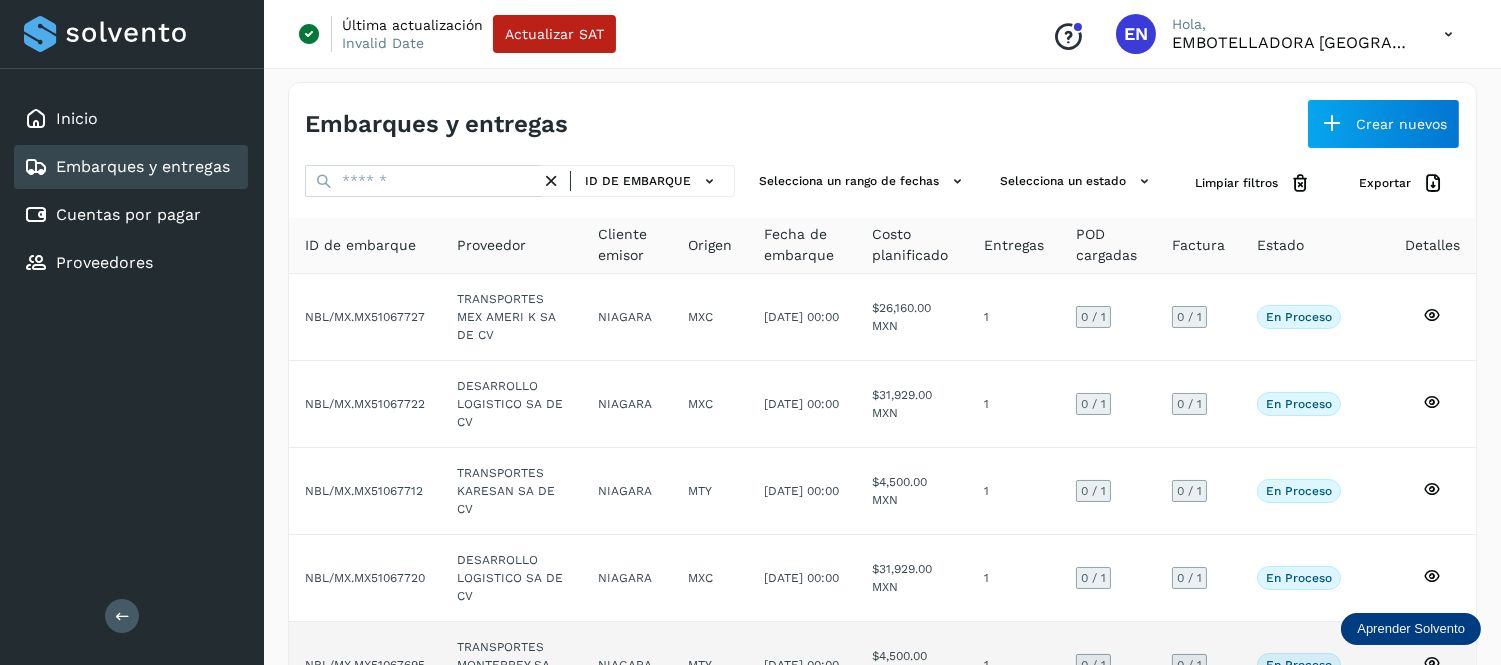 scroll, scrollTop: 0, scrollLeft: 0, axis: both 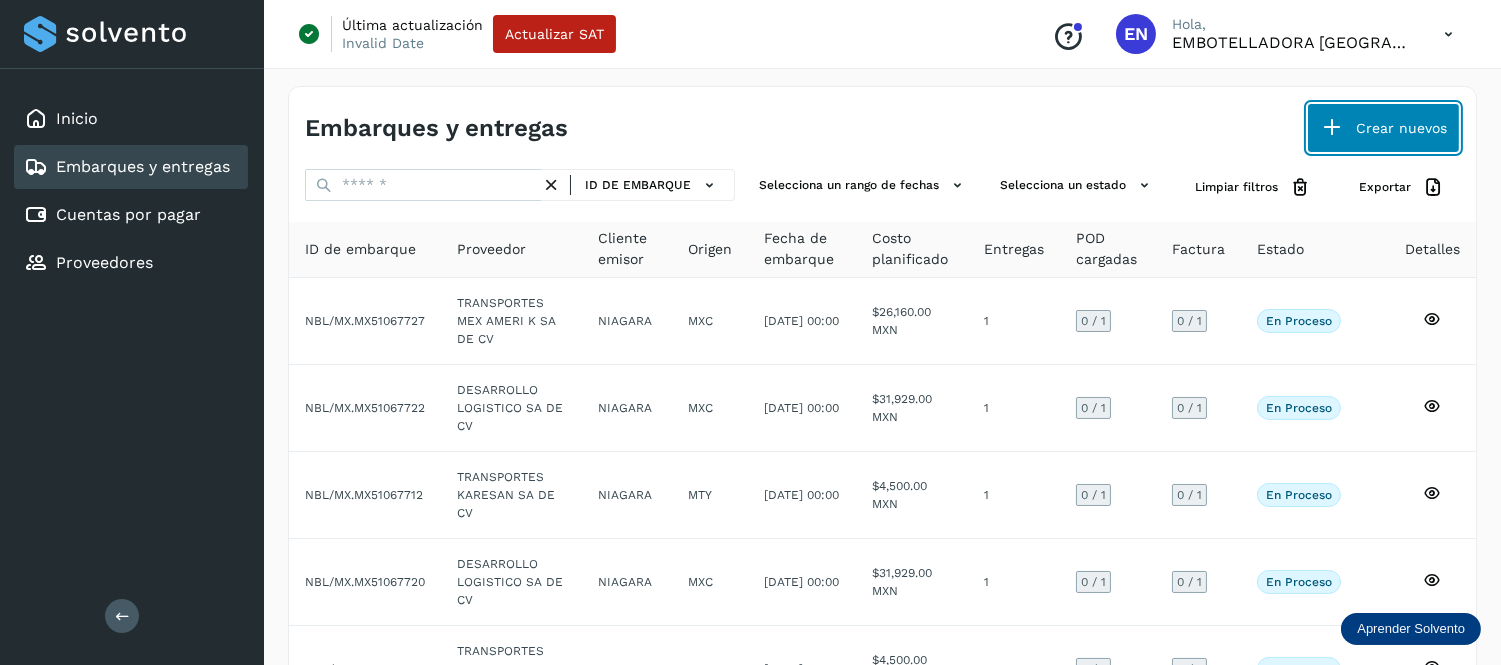 click on "Crear nuevos" 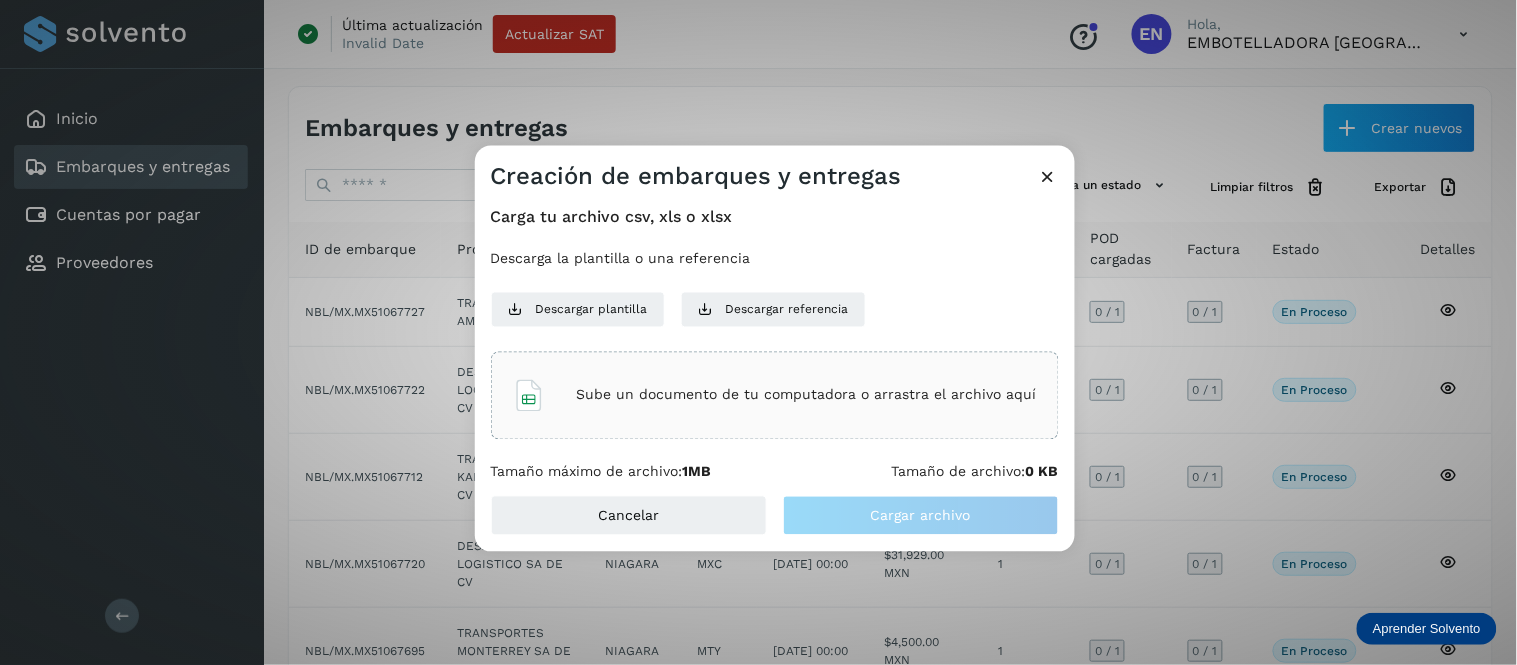 click on "Sube un documento de tu computadora o arrastra el archivo aquí" 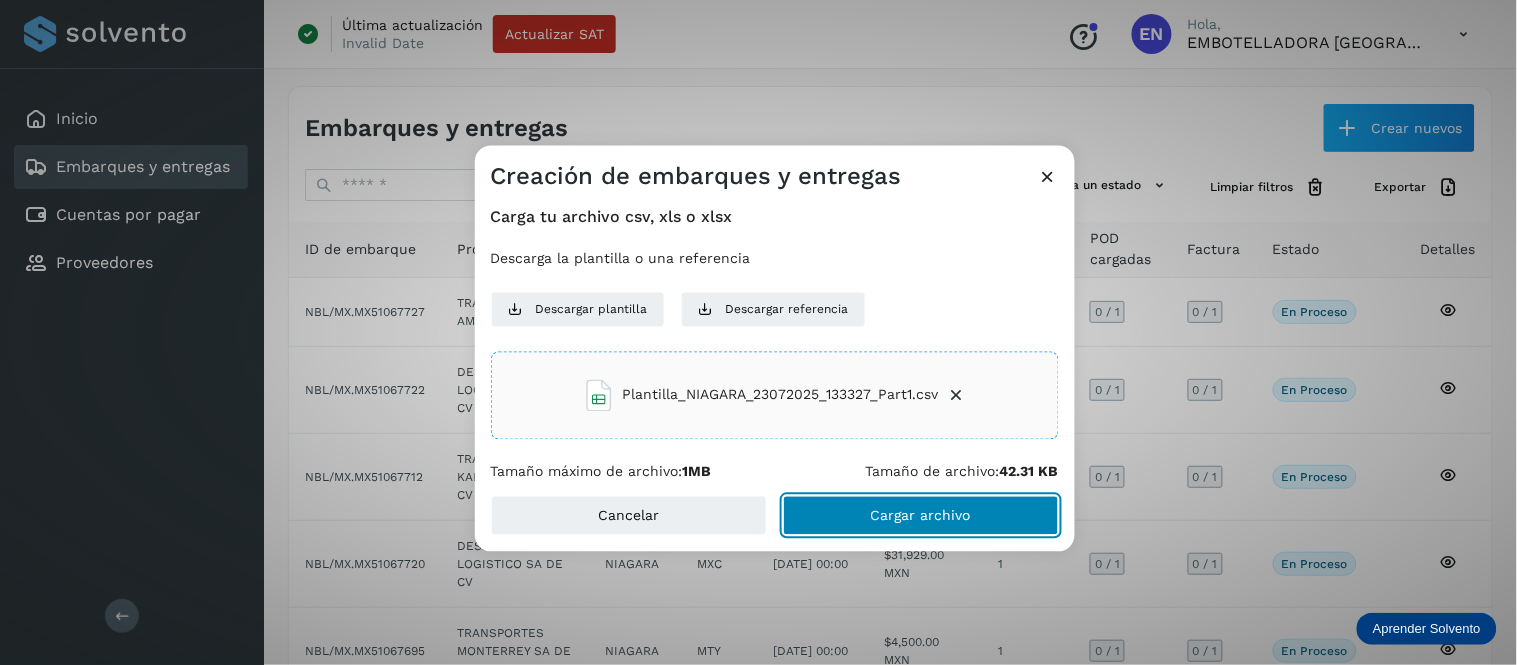 click on "Cargar archivo" 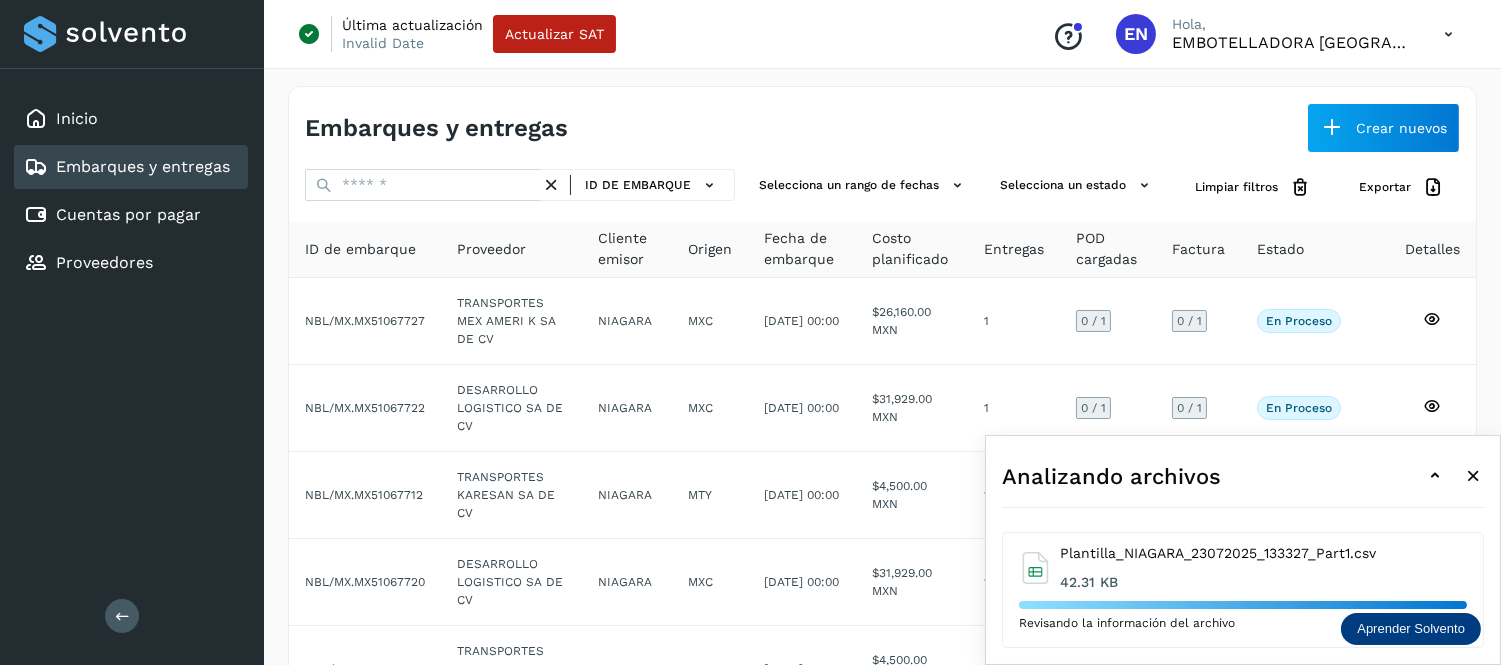 click at bounding box center (1435, 476) 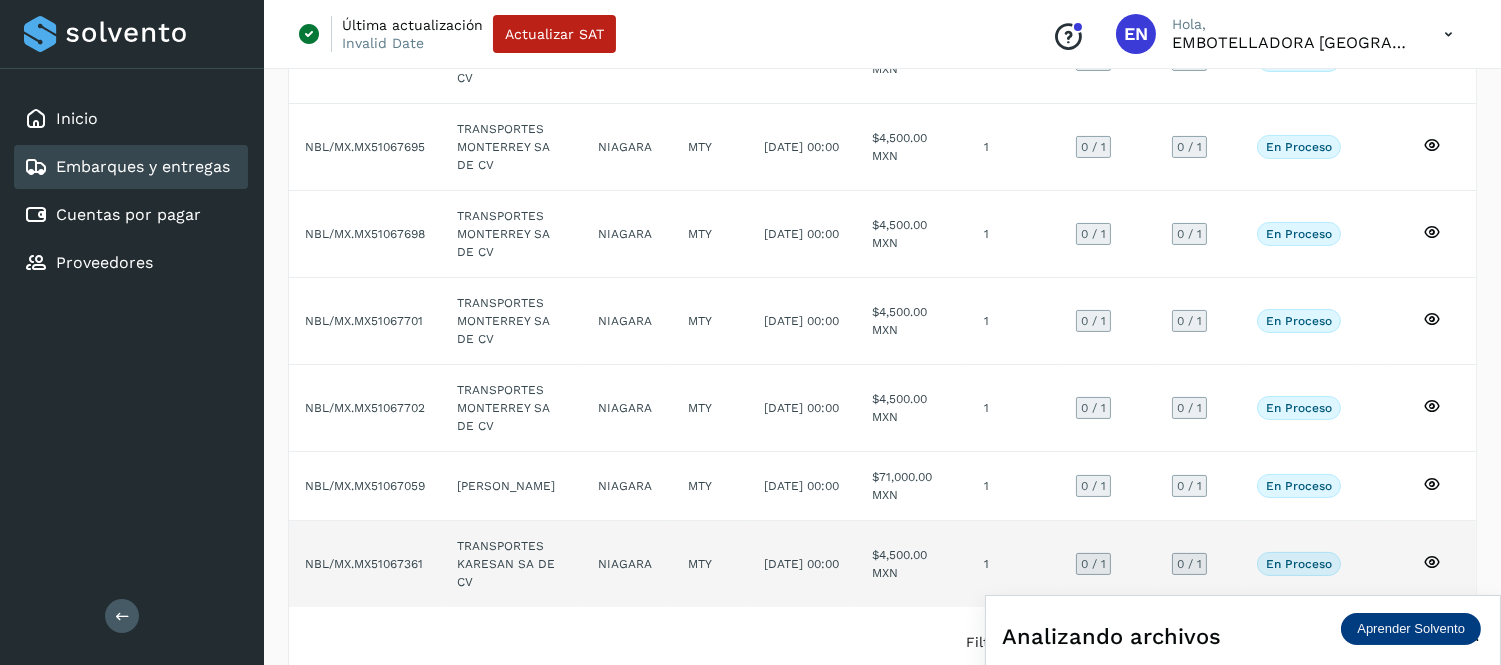scroll, scrollTop: 560, scrollLeft: 0, axis: vertical 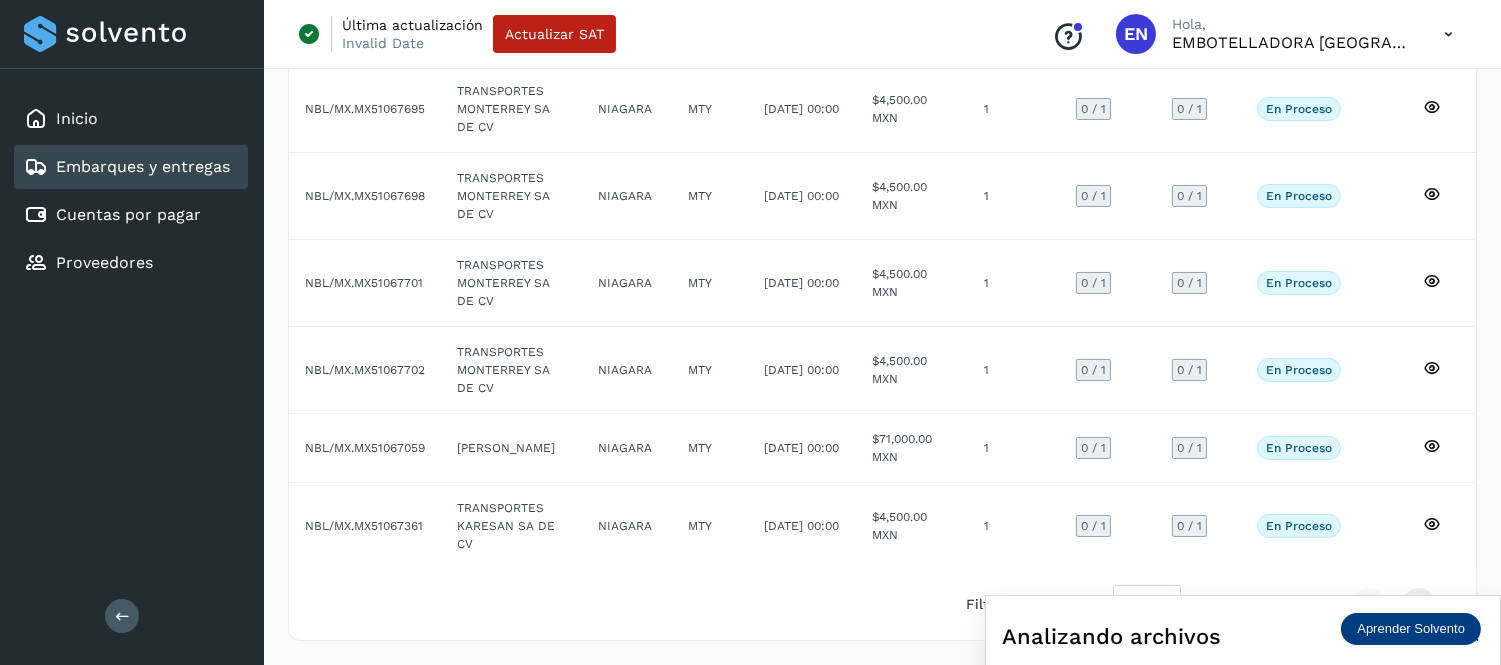 click on "Analizando archivos" at bounding box center [1243, 636] 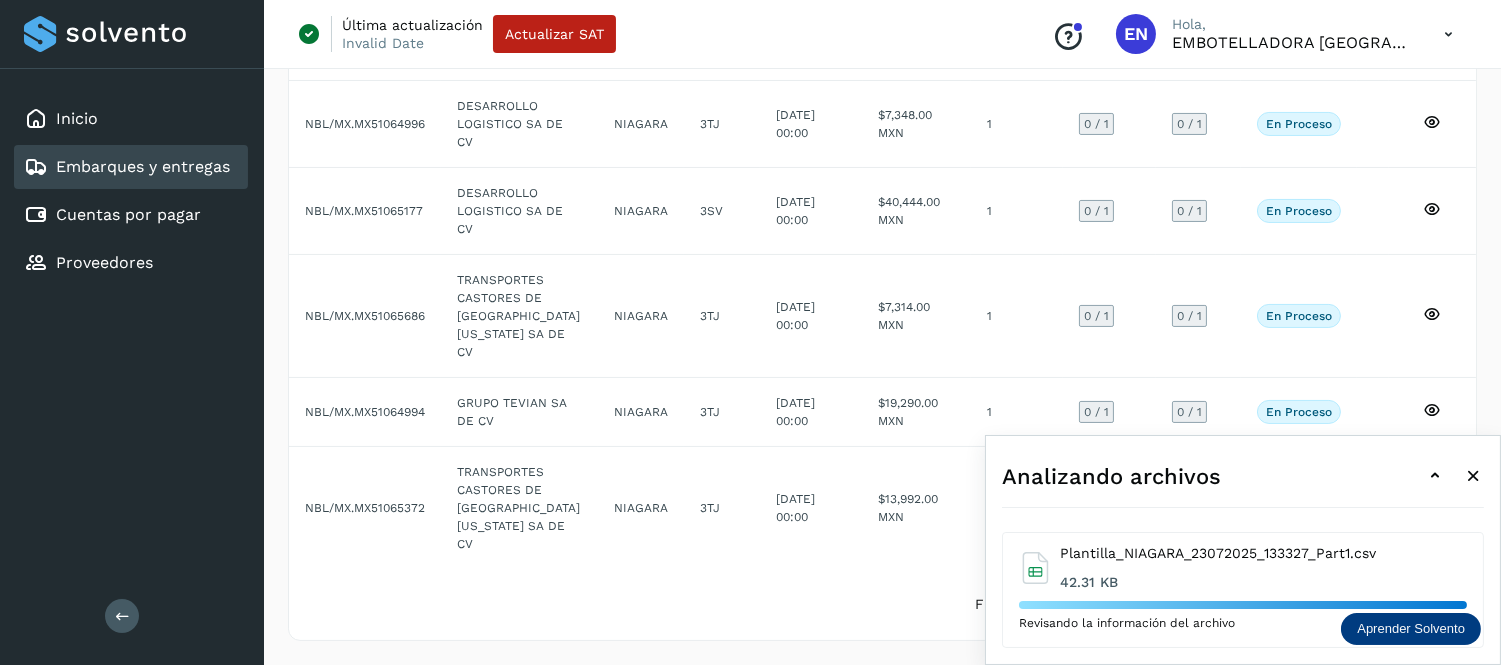 scroll, scrollTop: 506, scrollLeft: 0, axis: vertical 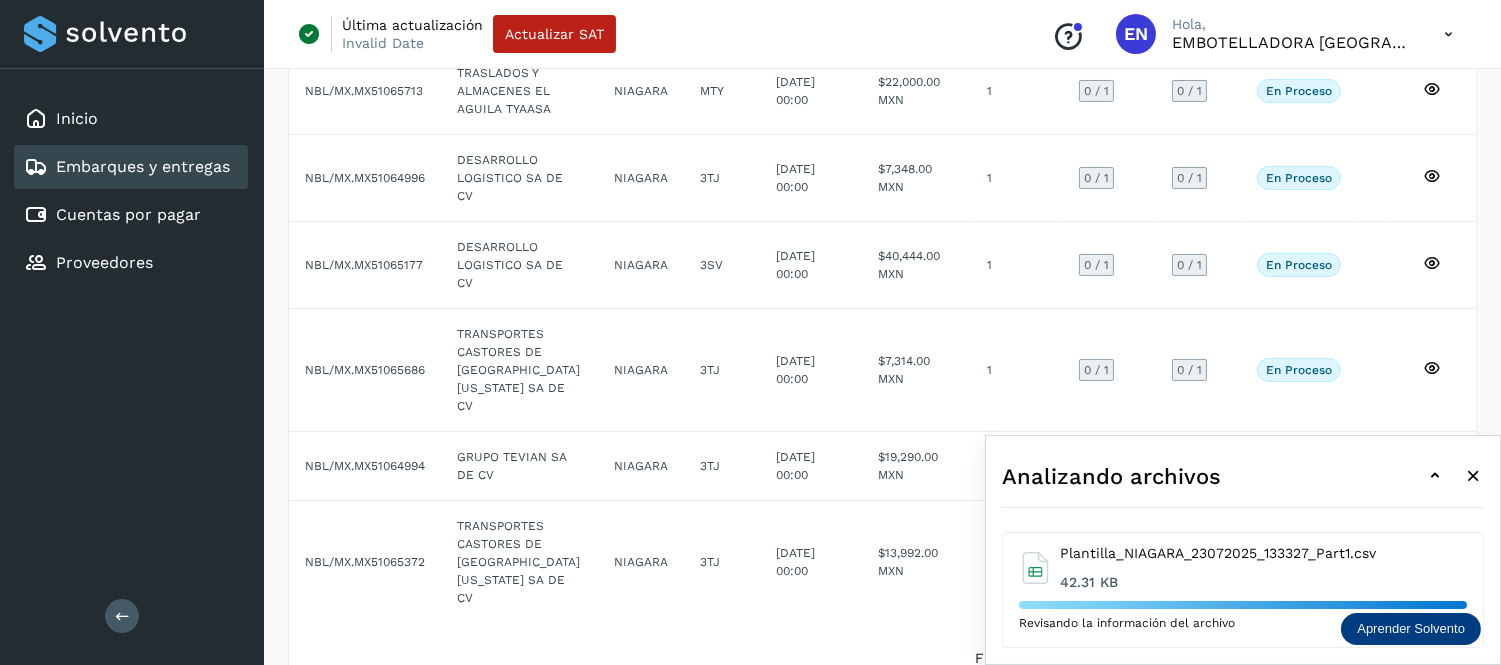 click on "Analizando archivos" at bounding box center (1243, 476) 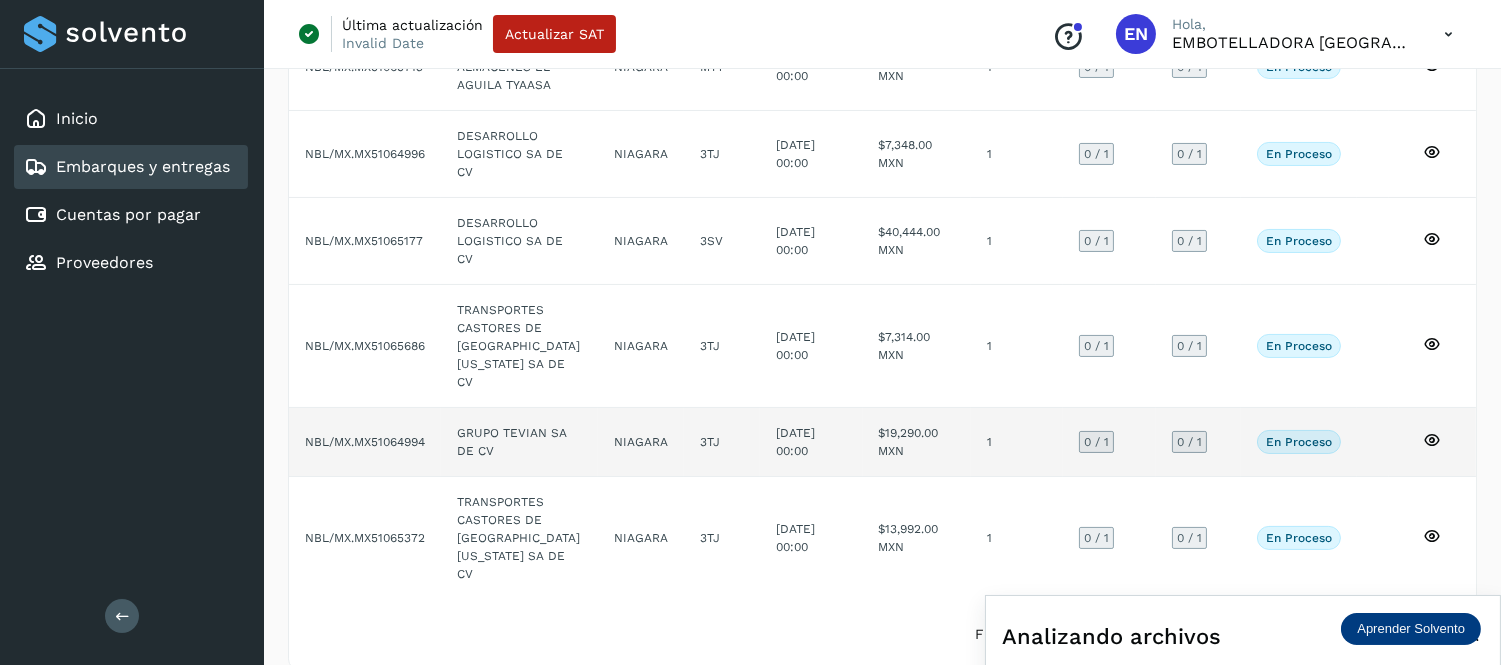 scroll, scrollTop: 542, scrollLeft: 0, axis: vertical 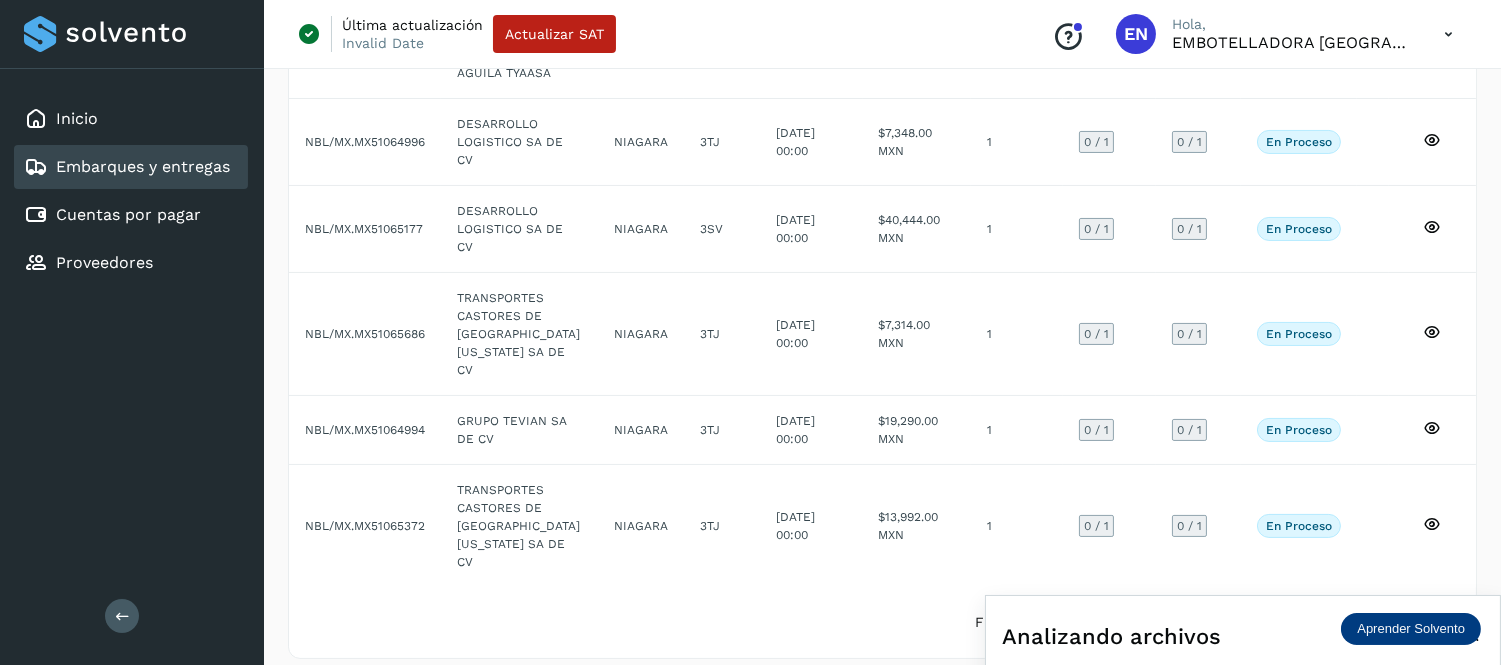 click at bounding box center (1419, 622) 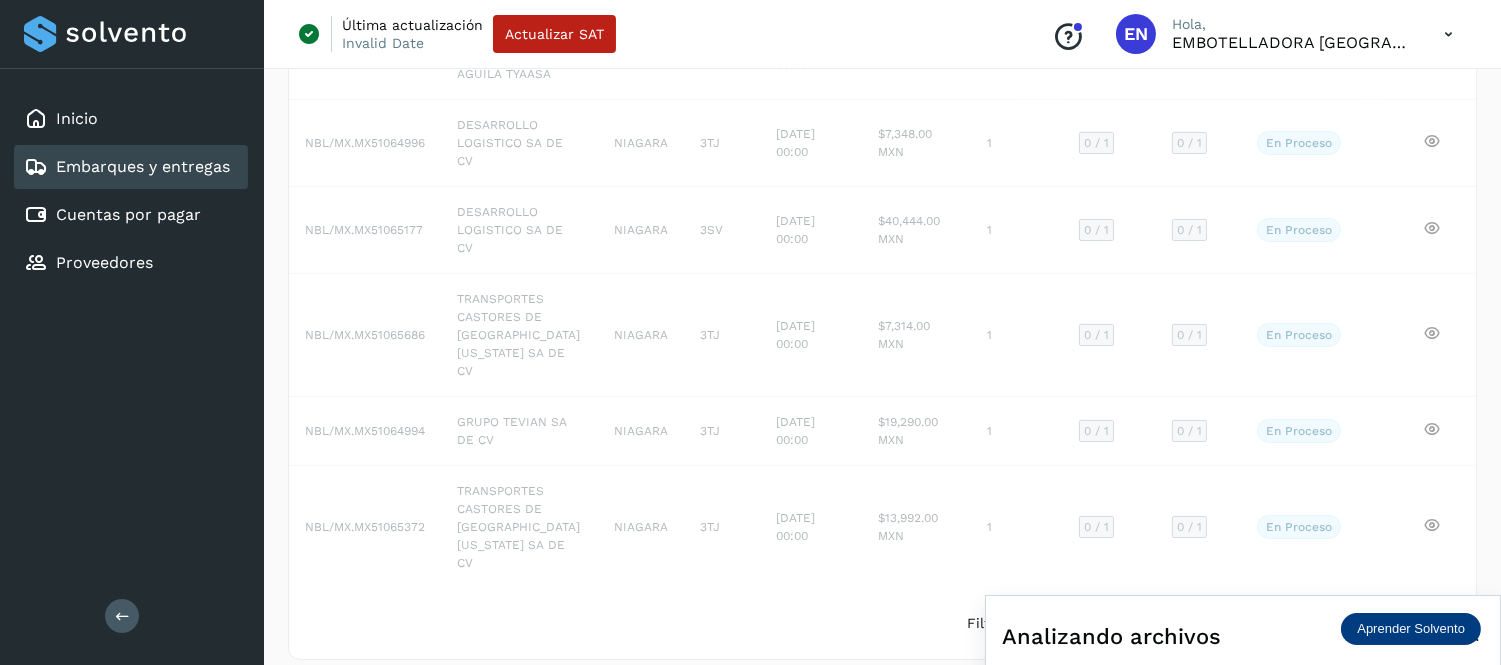 scroll, scrollTop: 543, scrollLeft: 0, axis: vertical 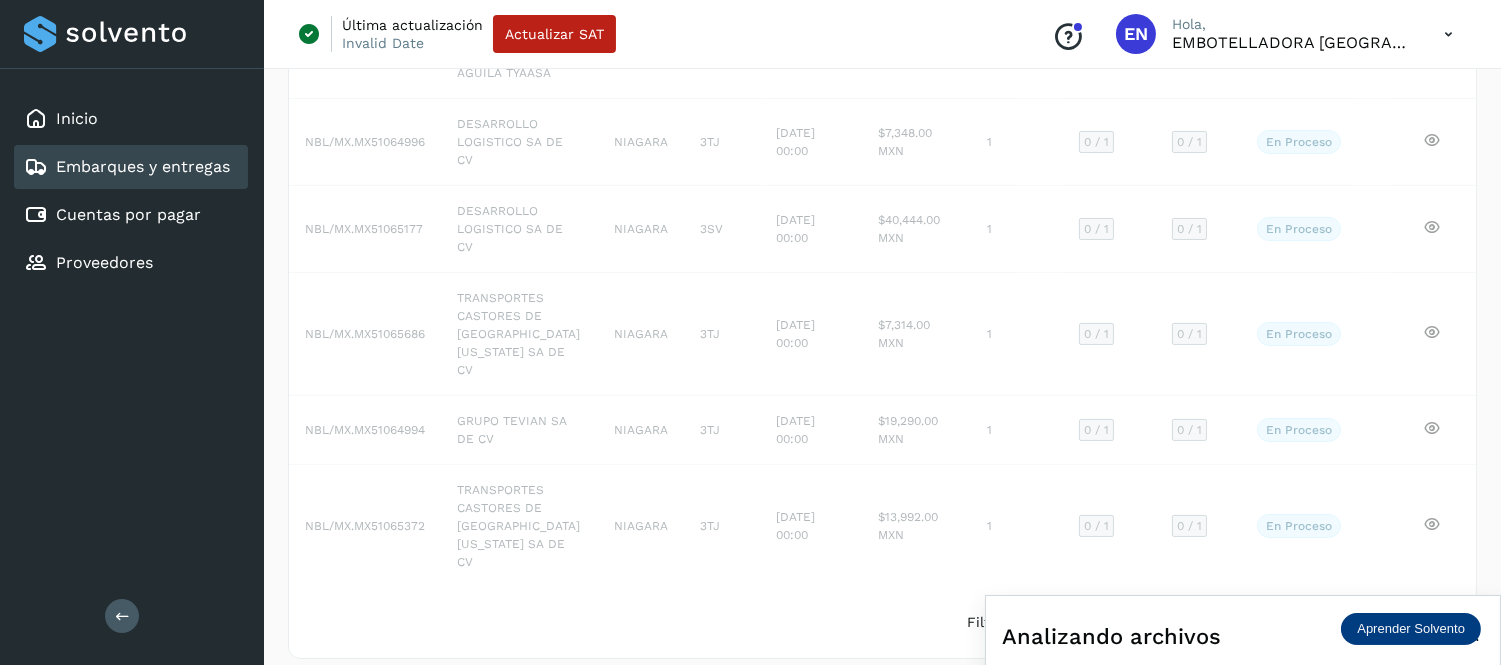 click at bounding box center [1369, 622] 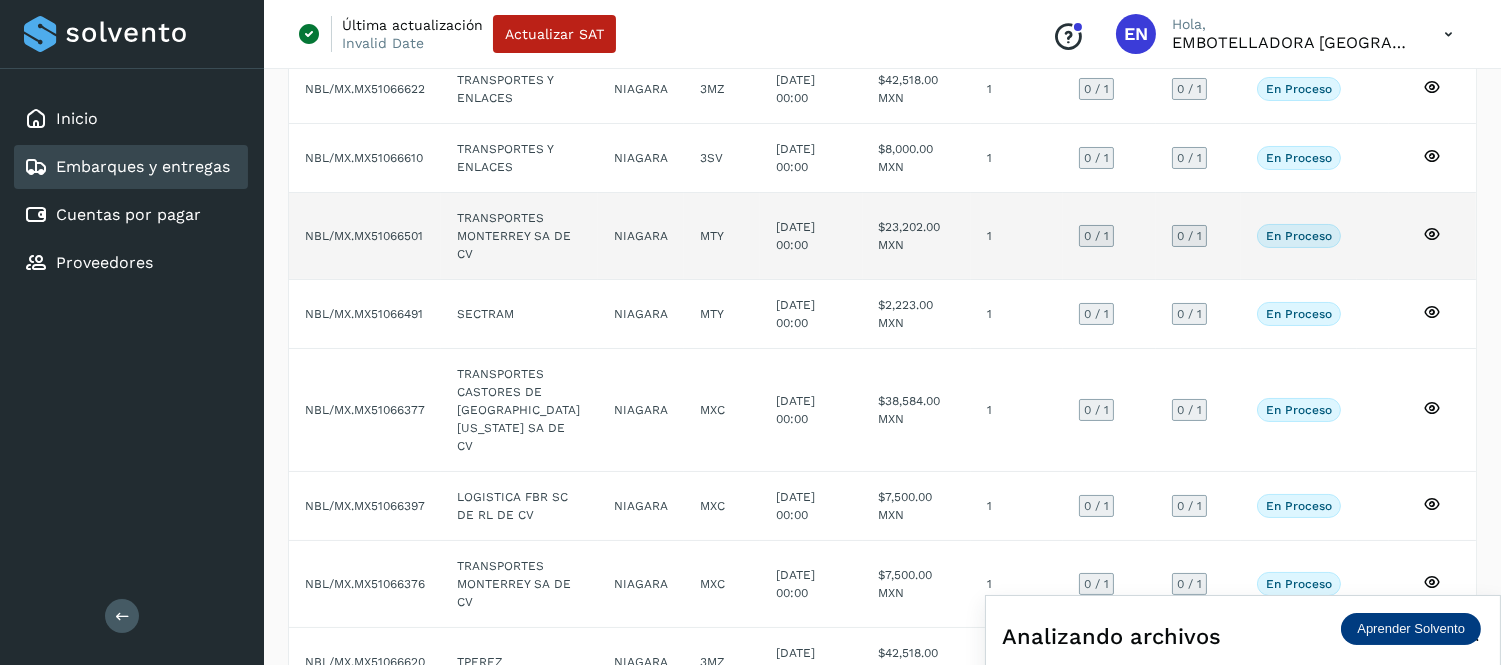 scroll, scrollTop: 0, scrollLeft: 0, axis: both 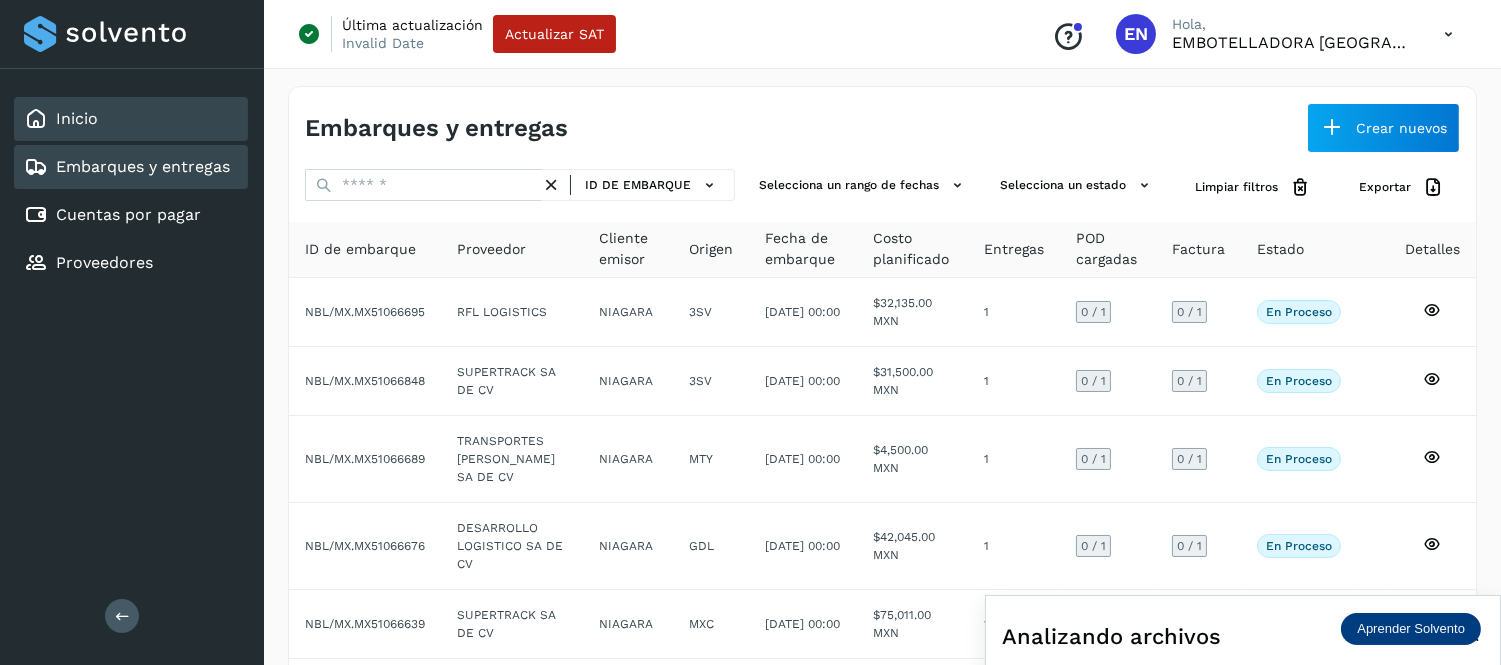 click on "Inicio" 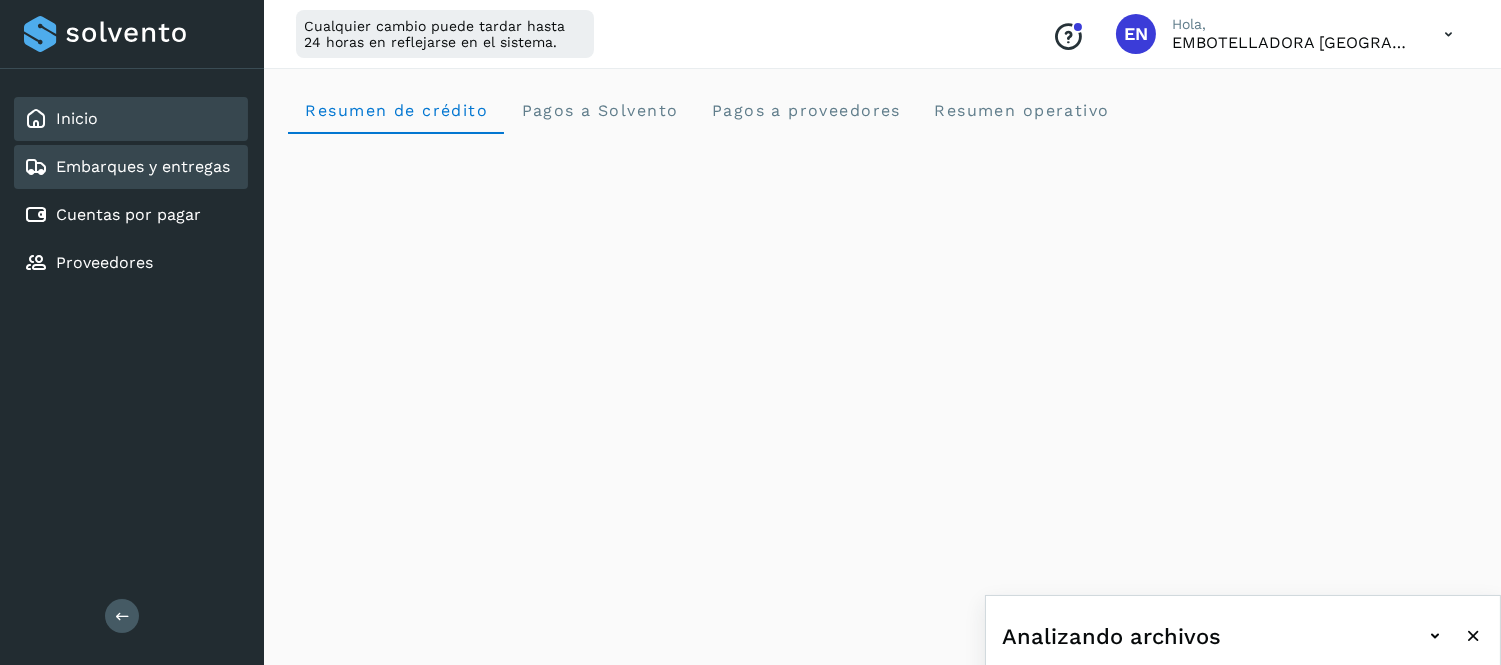 click on "Embarques y entregas" at bounding box center [143, 166] 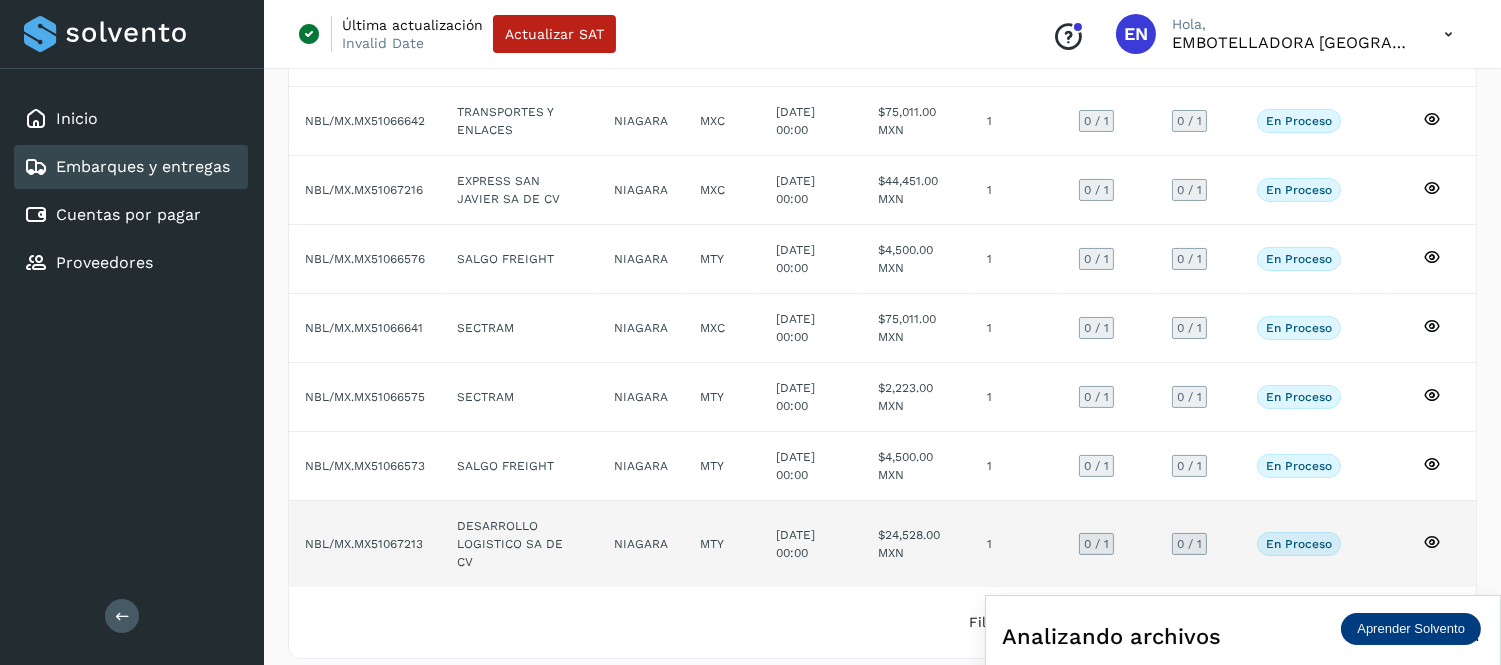 scroll, scrollTop: 471, scrollLeft: 0, axis: vertical 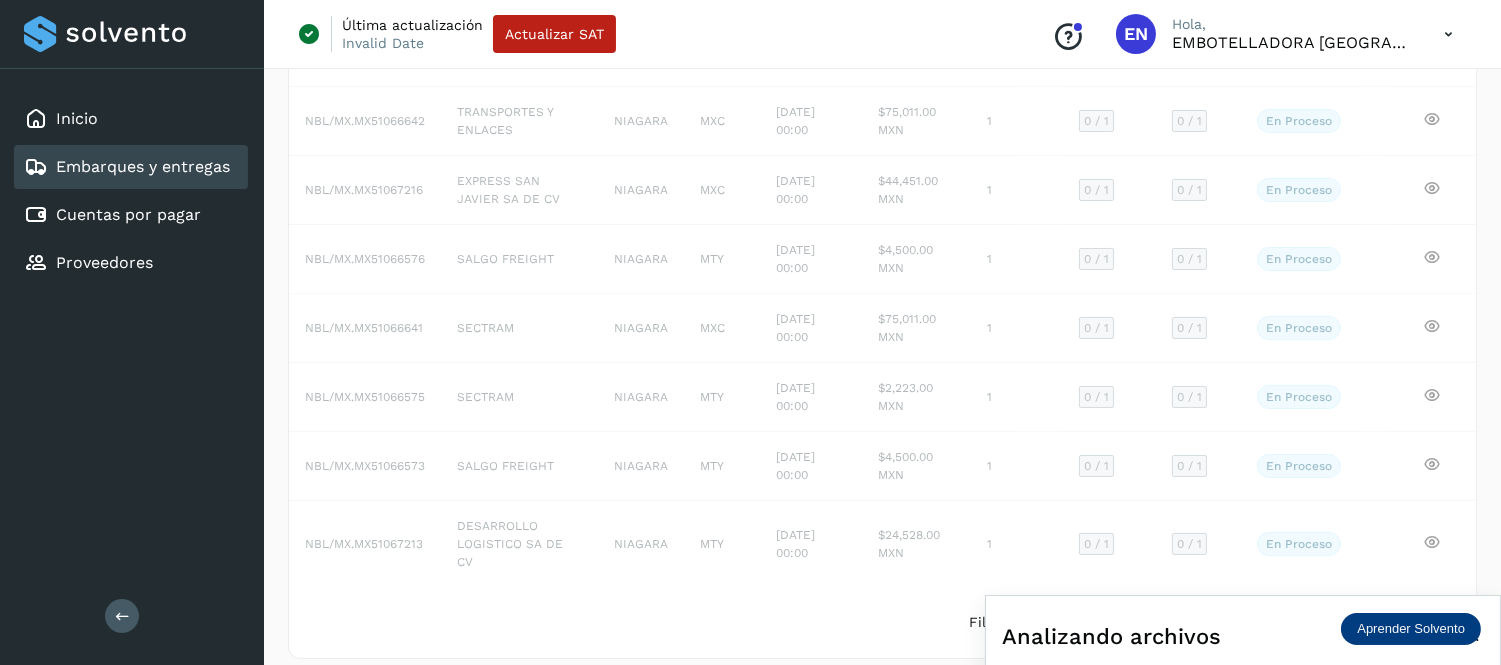 click on "Analizando archivos" at bounding box center (1243, 636) 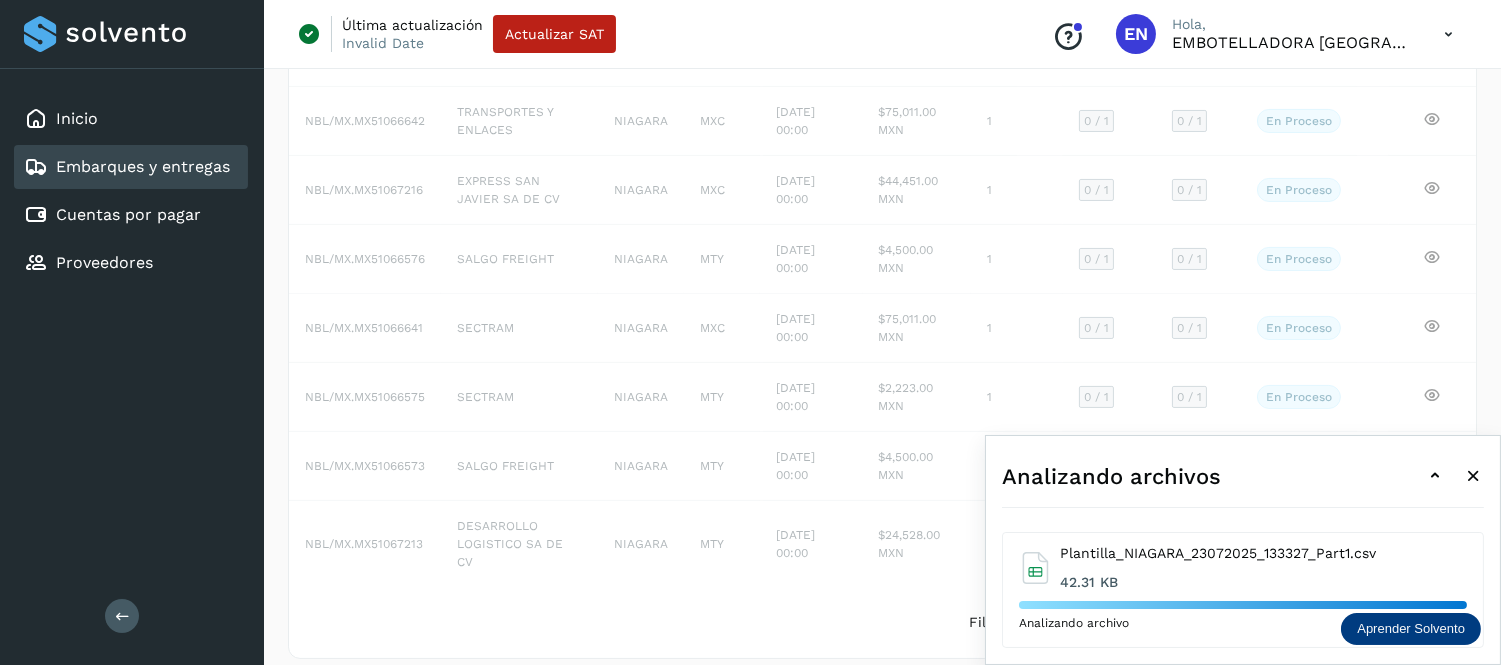 scroll, scrollTop: 452, scrollLeft: 0, axis: vertical 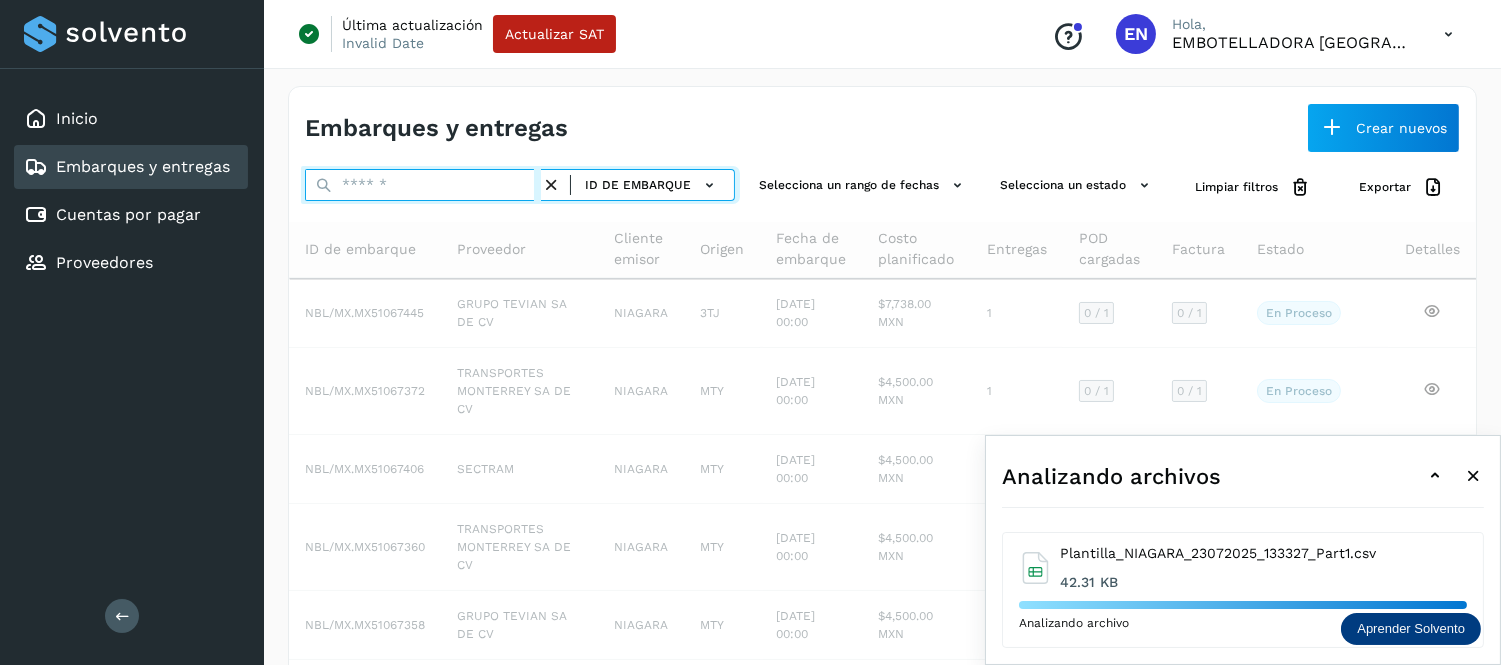 click at bounding box center (423, 185) 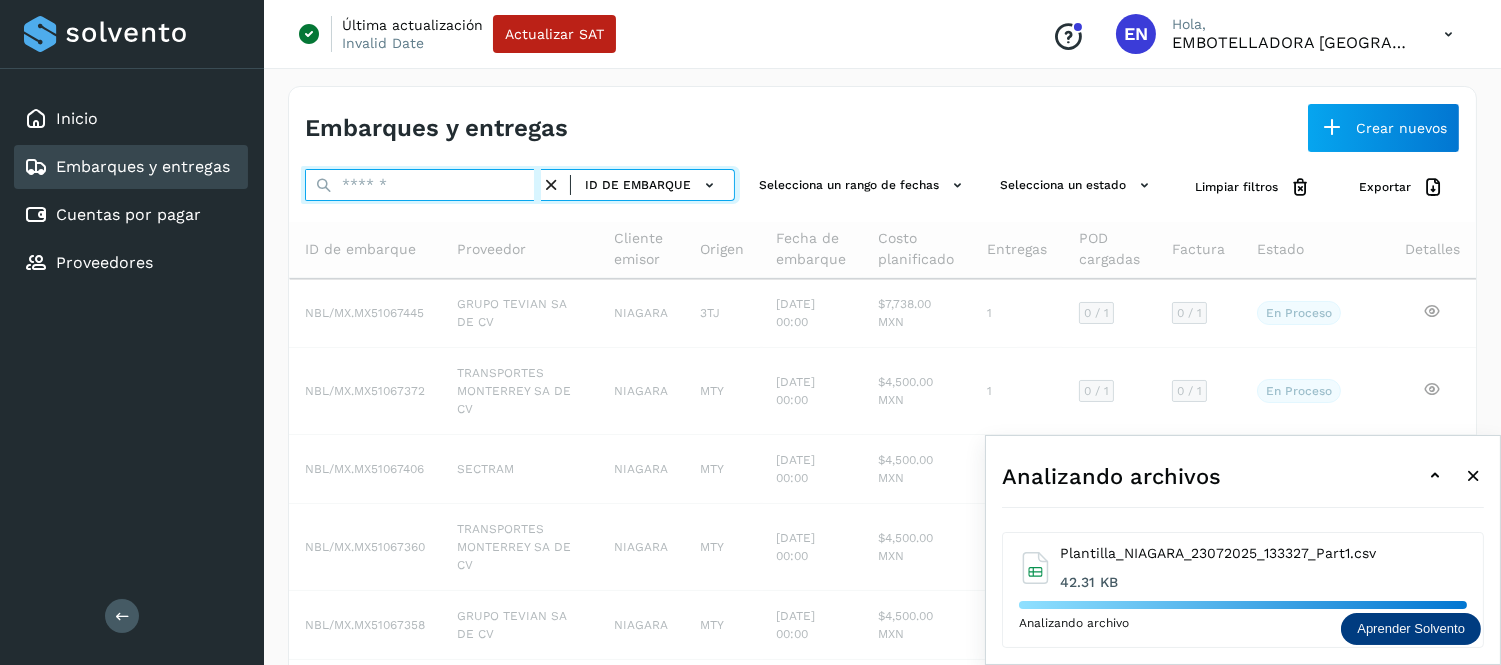 paste on "**********" 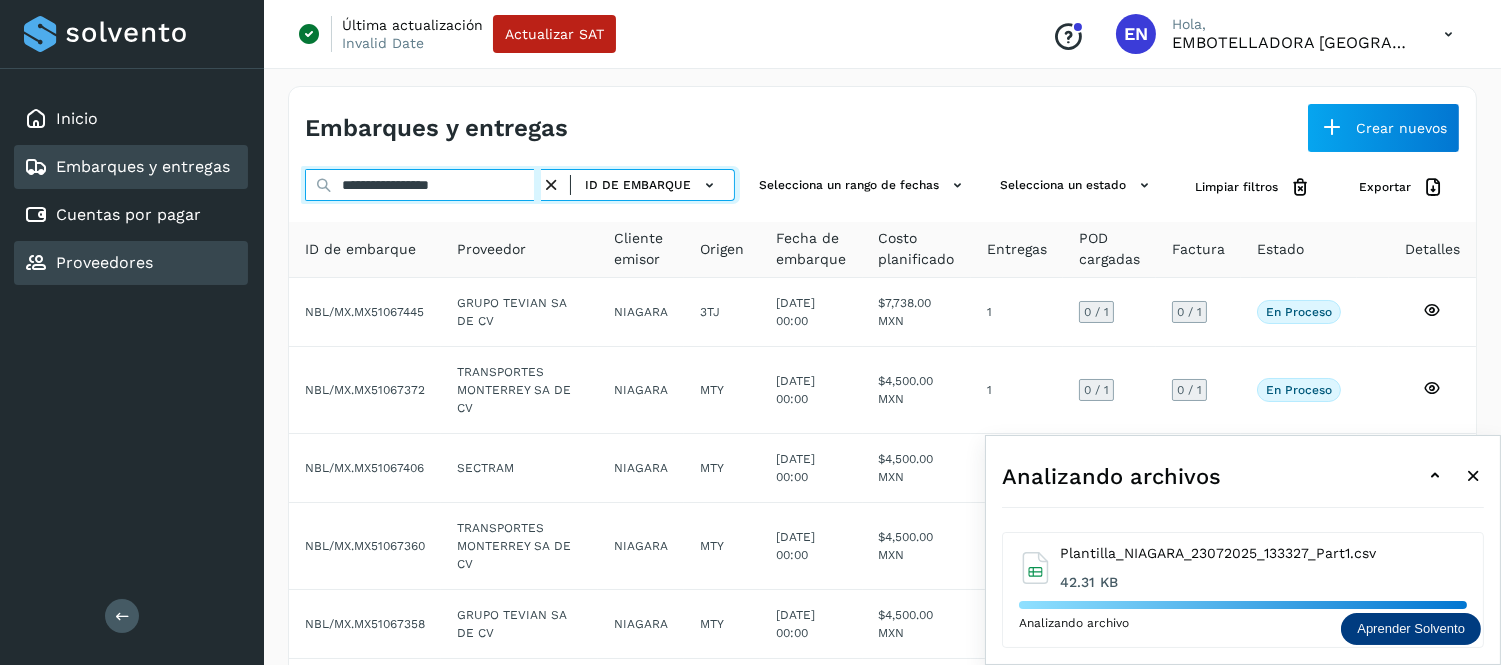 drag, startPoint x: 515, startPoint y: 187, endPoint x: 141, endPoint y: 251, distance: 379.43643 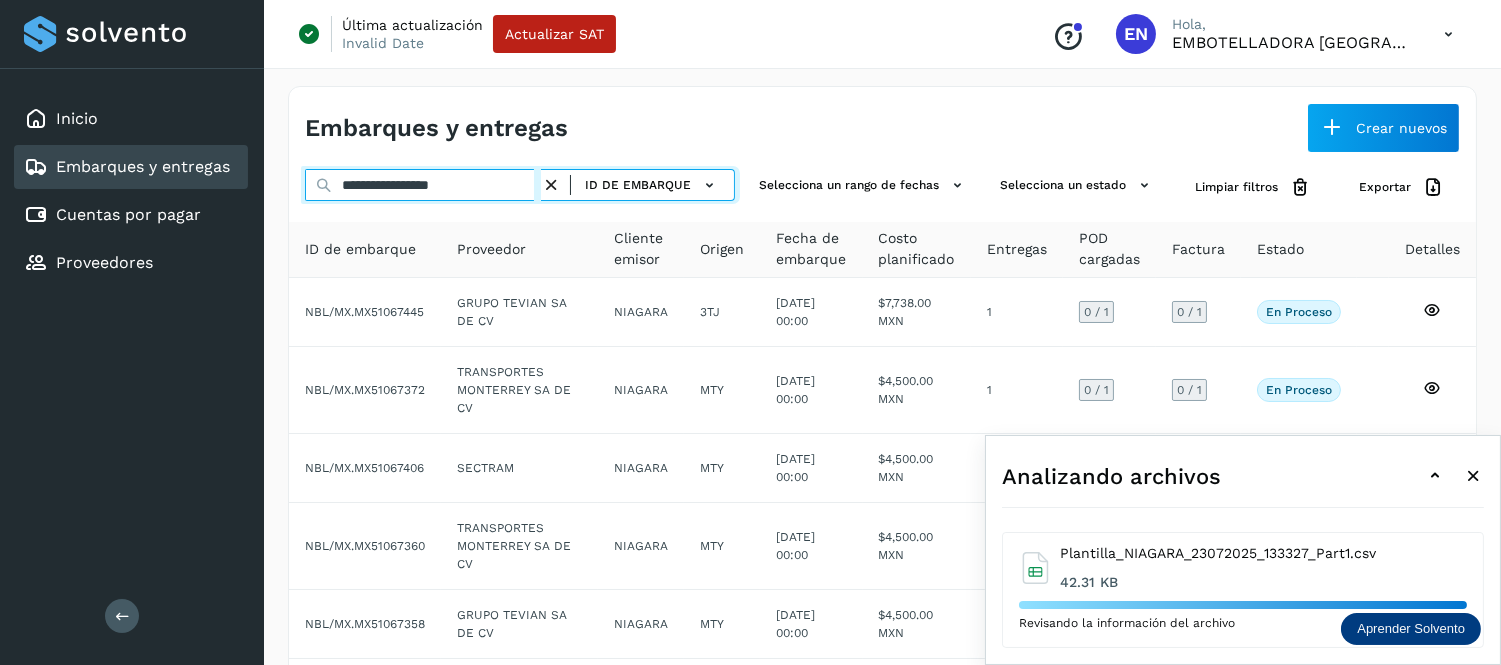 paste 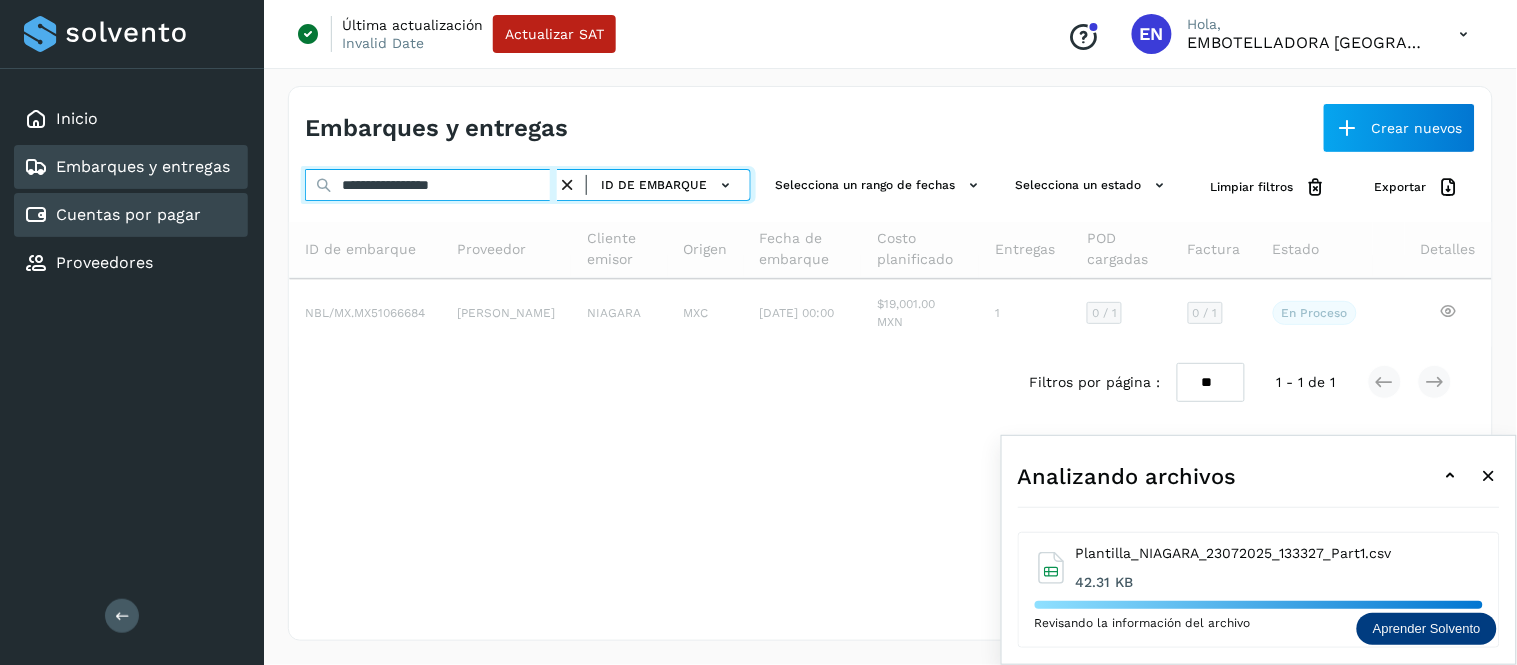 drag, startPoint x: 452, startPoint y: 196, endPoint x: 98, endPoint y: 228, distance: 355.4434 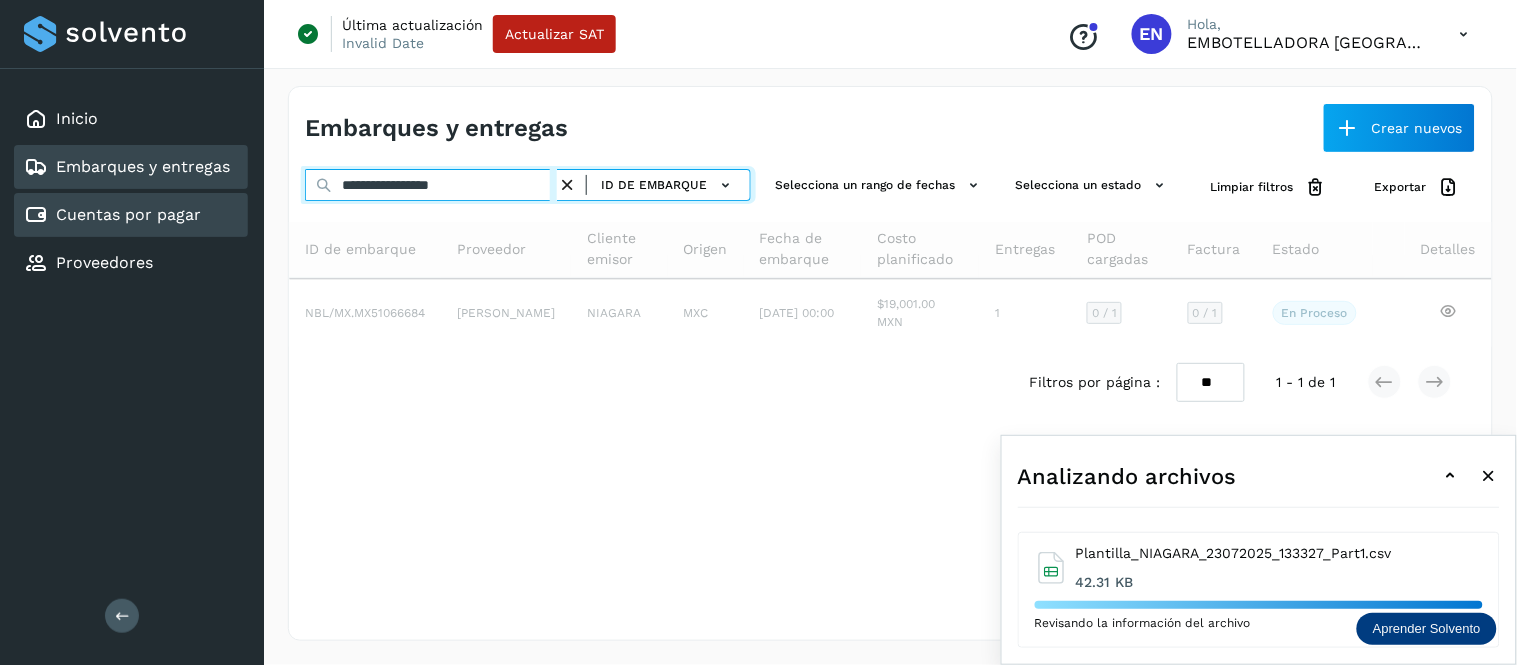 click on "**********" 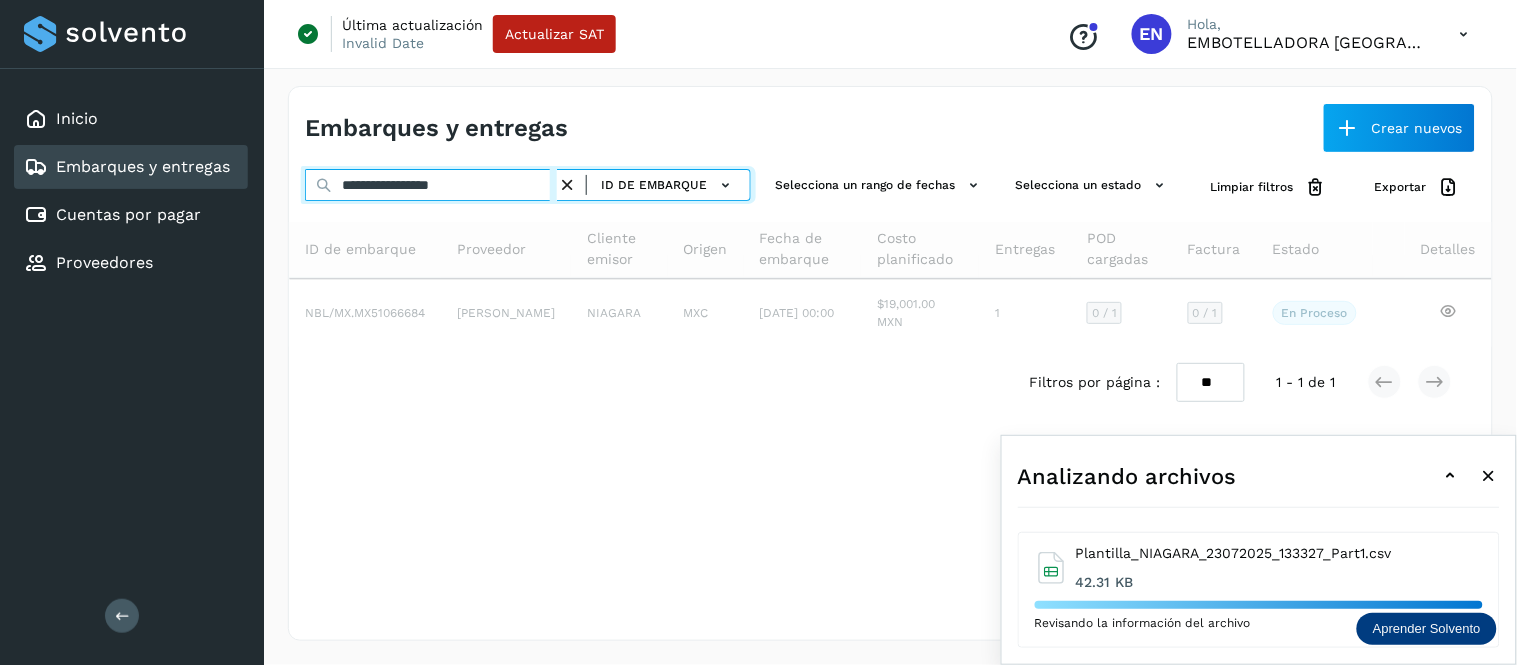 paste 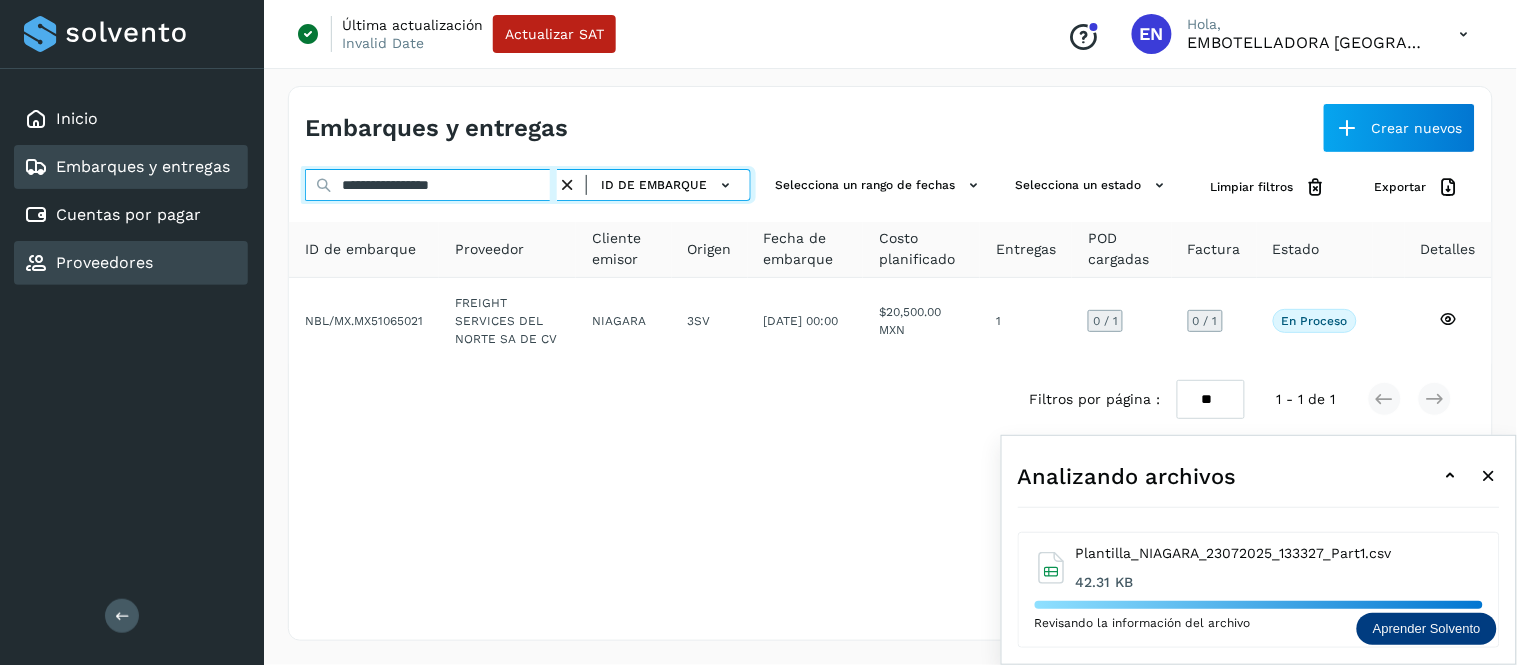 drag, startPoint x: 498, startPoint y: 190, endPoint x: 164, endPoint y: 246, distance: 338.66208 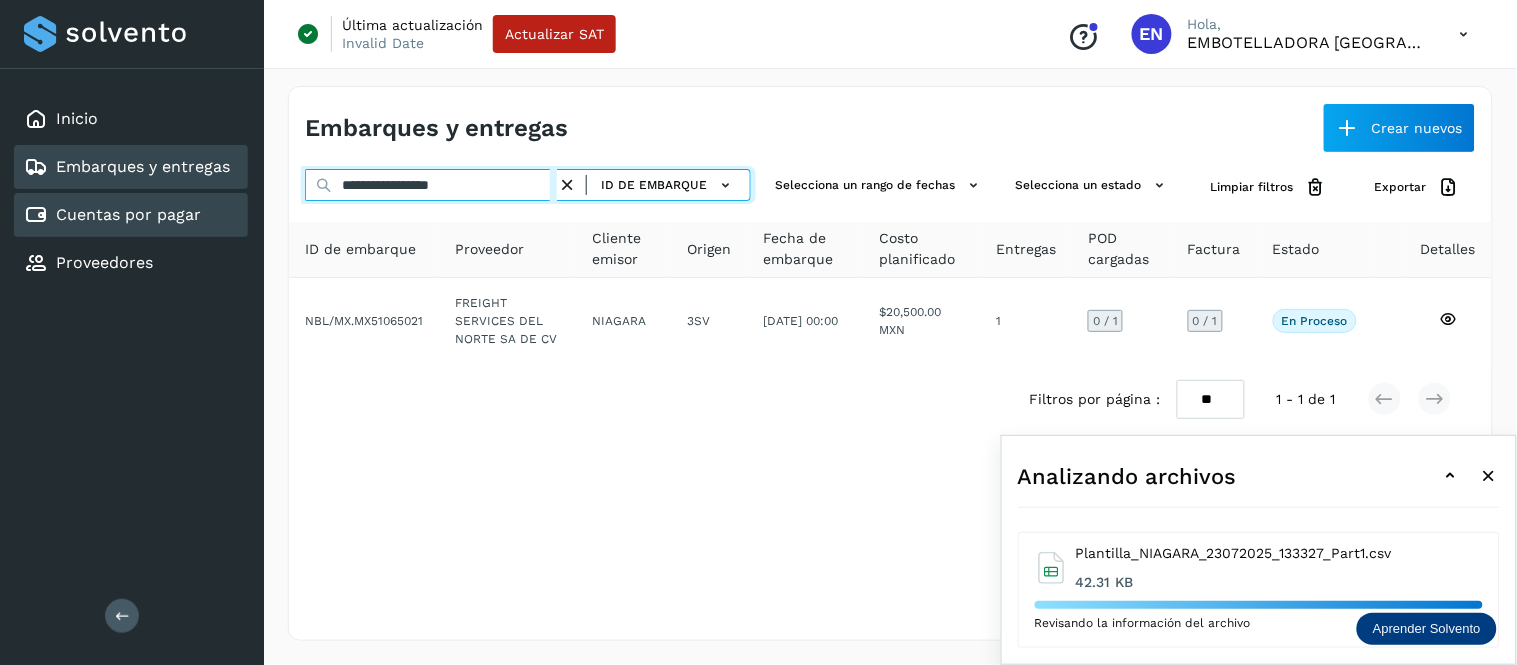paste 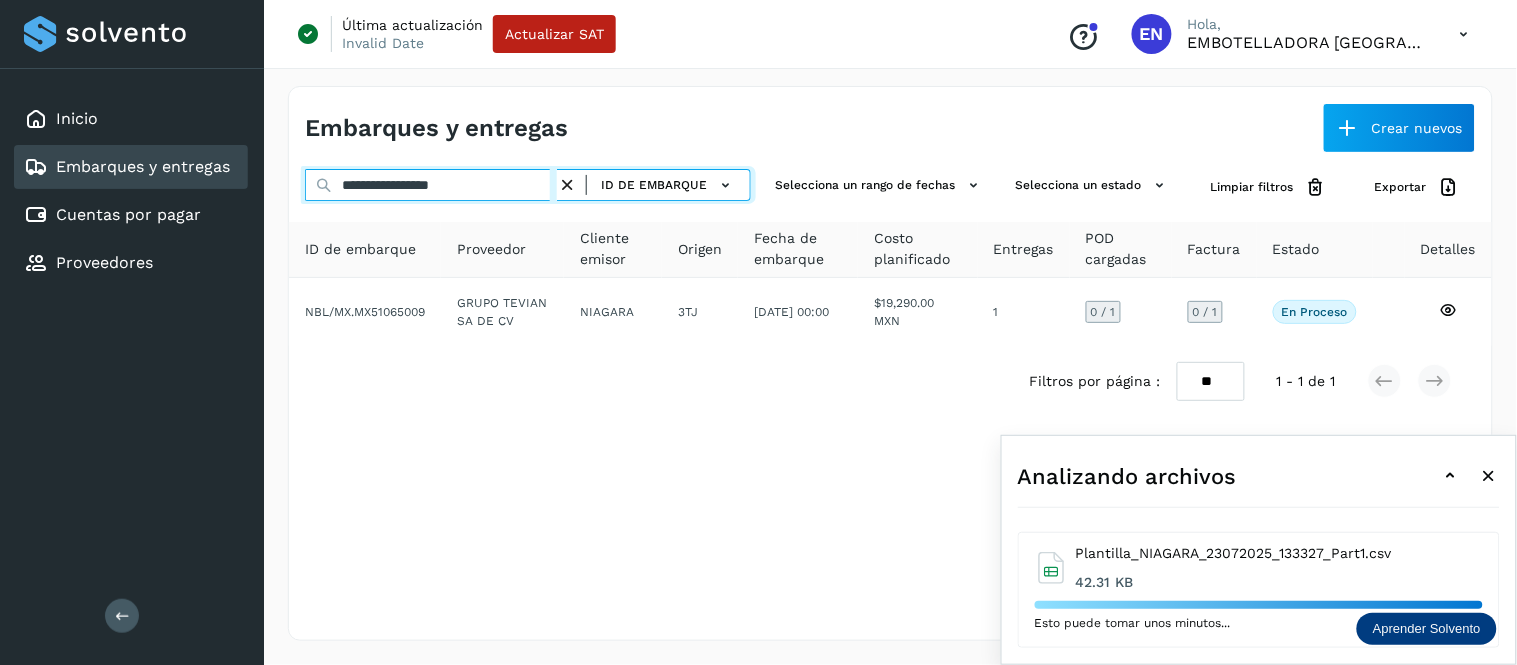 drag, startPoint x: 531, startPoint y: 176, endPoint x: 267, endPoint y: 263, distance: 277.96582 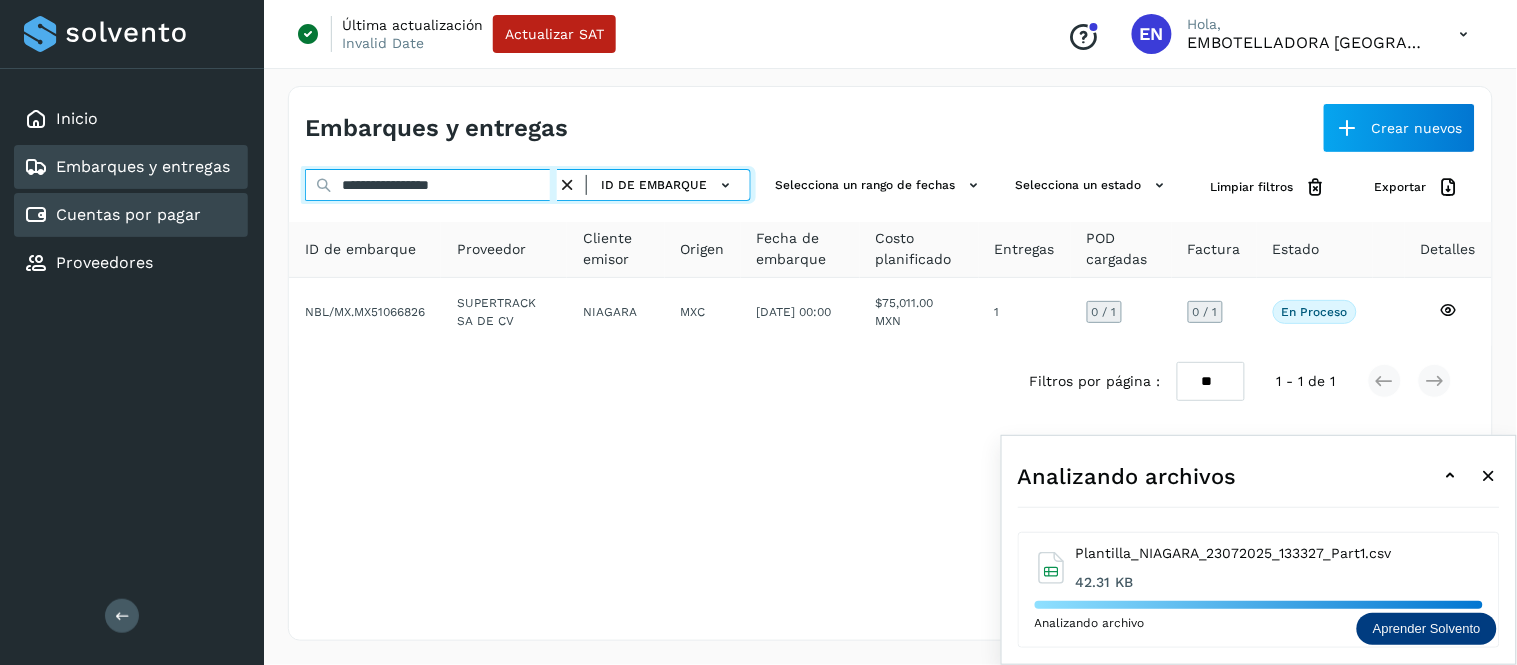 drag, startPoint x: 508, startPoint y: 185, endPoint x: 88, endPoint y: 201, distance: 420.30466 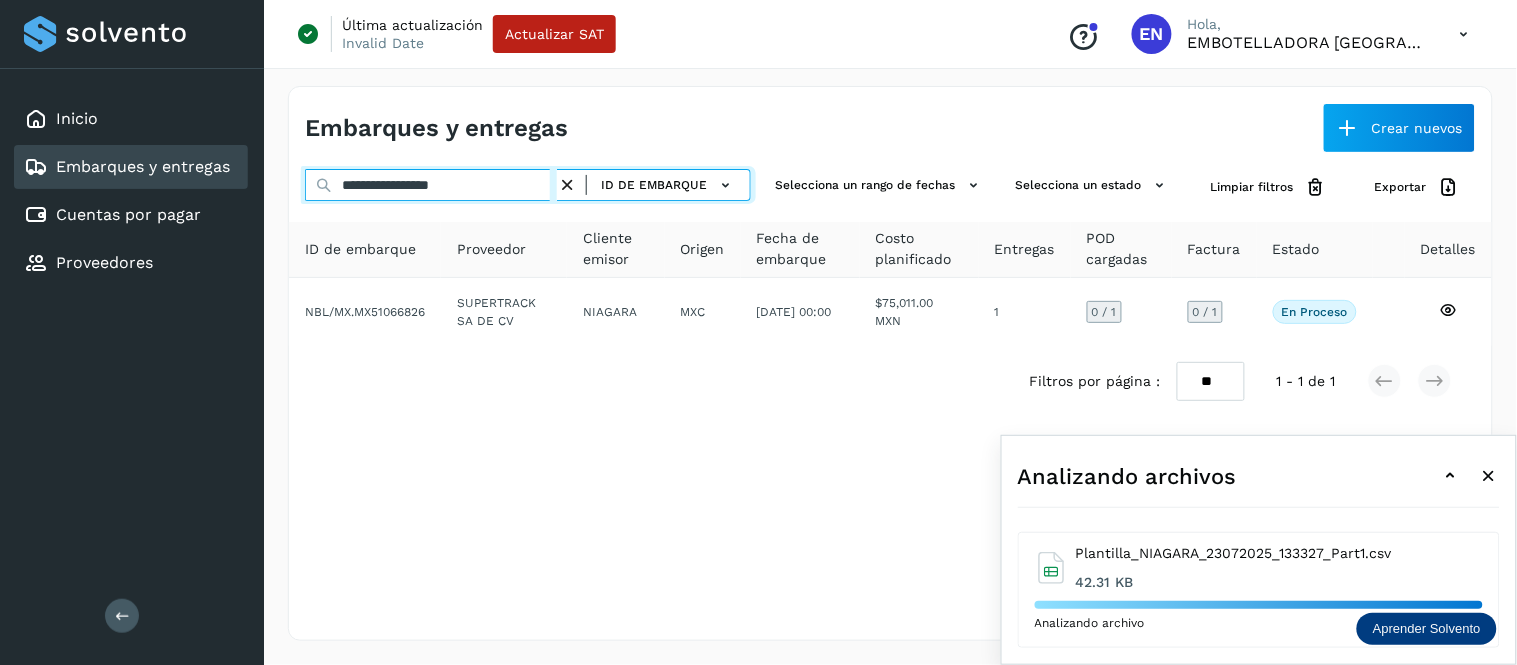 paste 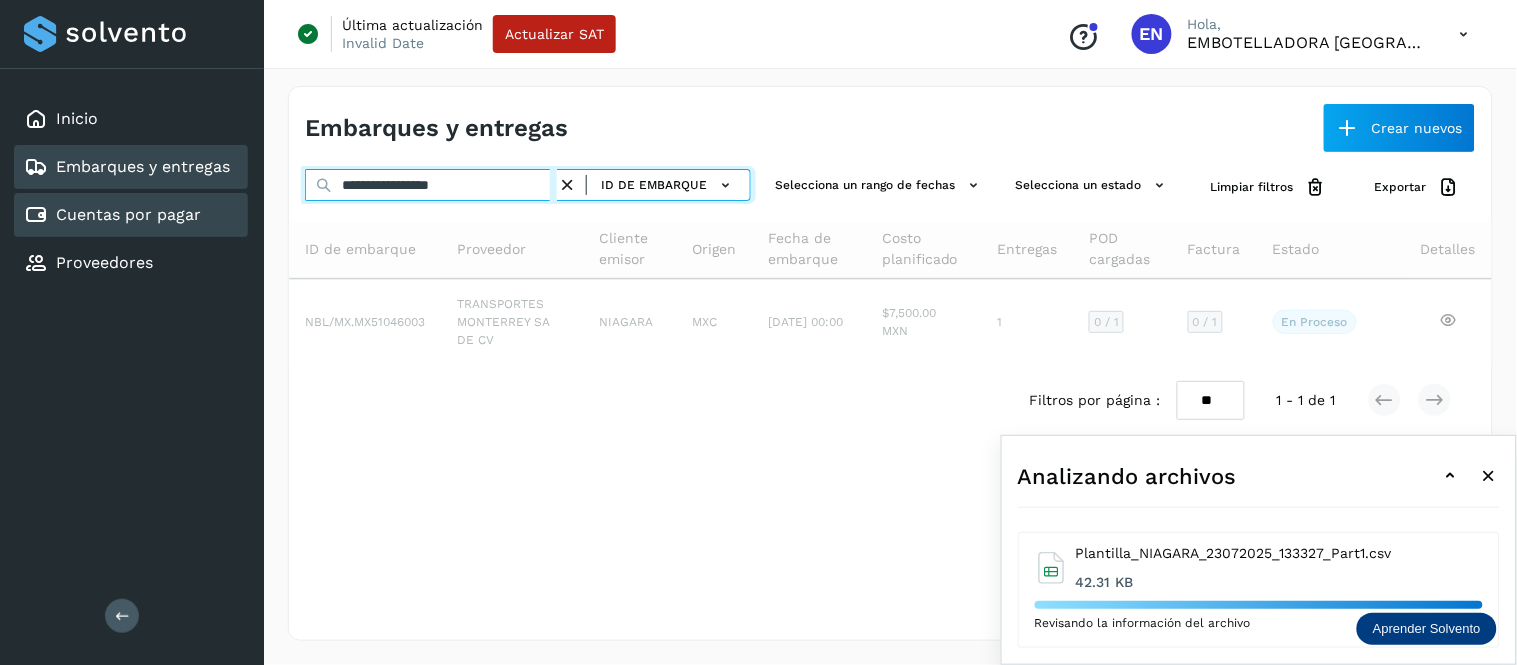 drag, startPoint x: 526, startPoint y: 174, endPoint x: 188, endPoint y: 196, distance: 338.7152 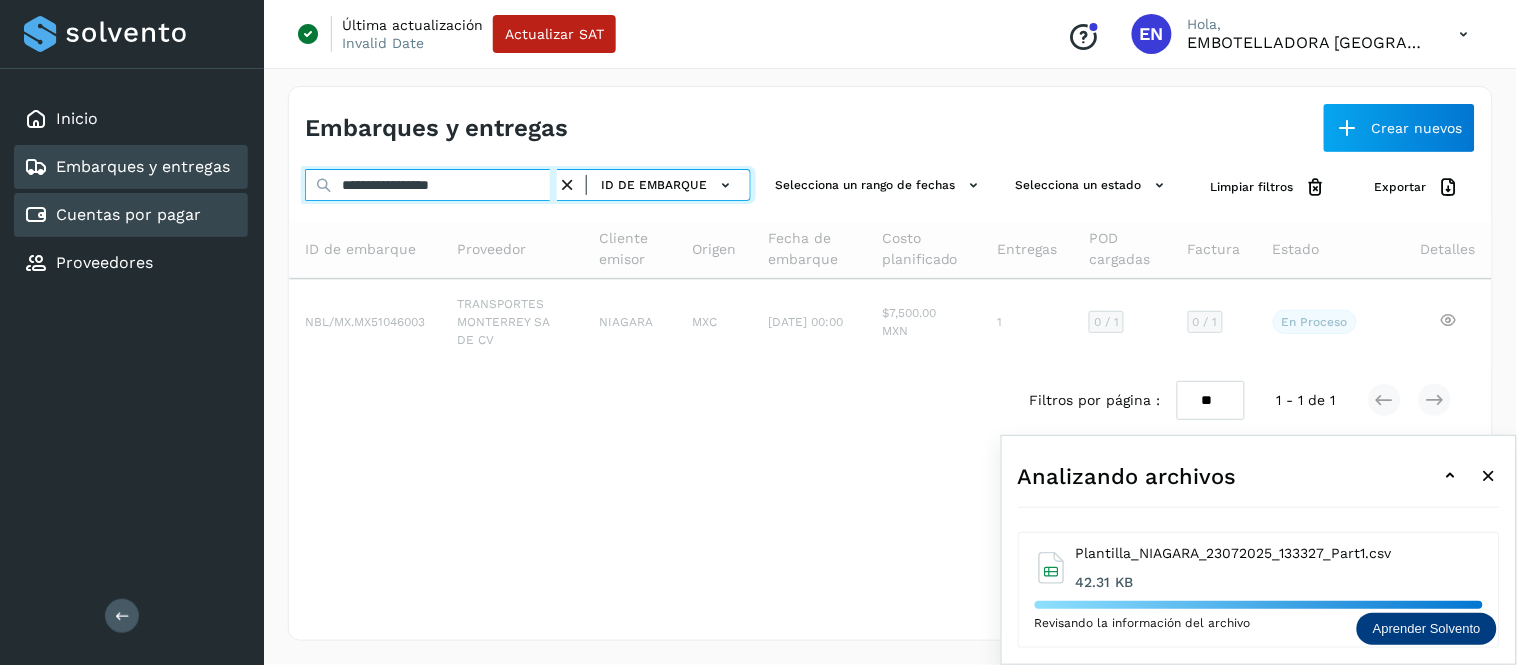 click on "**********" 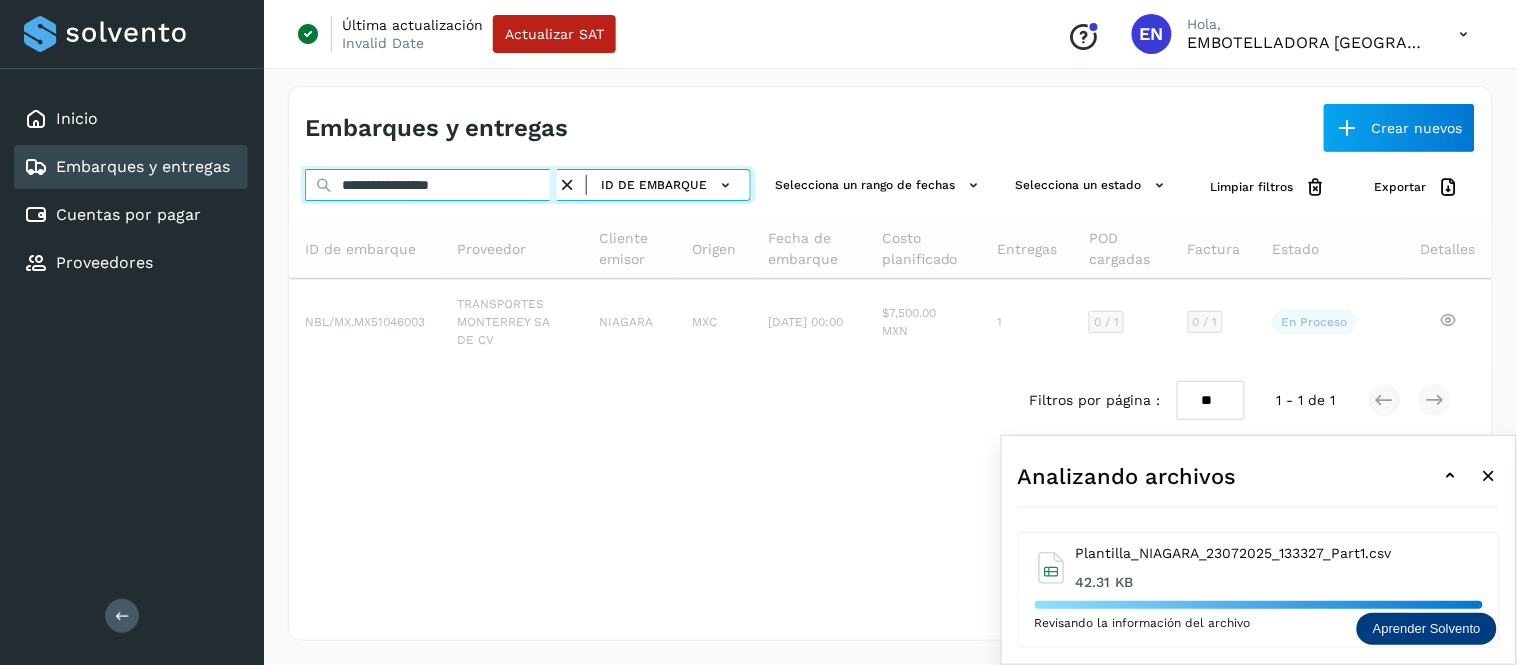 paste 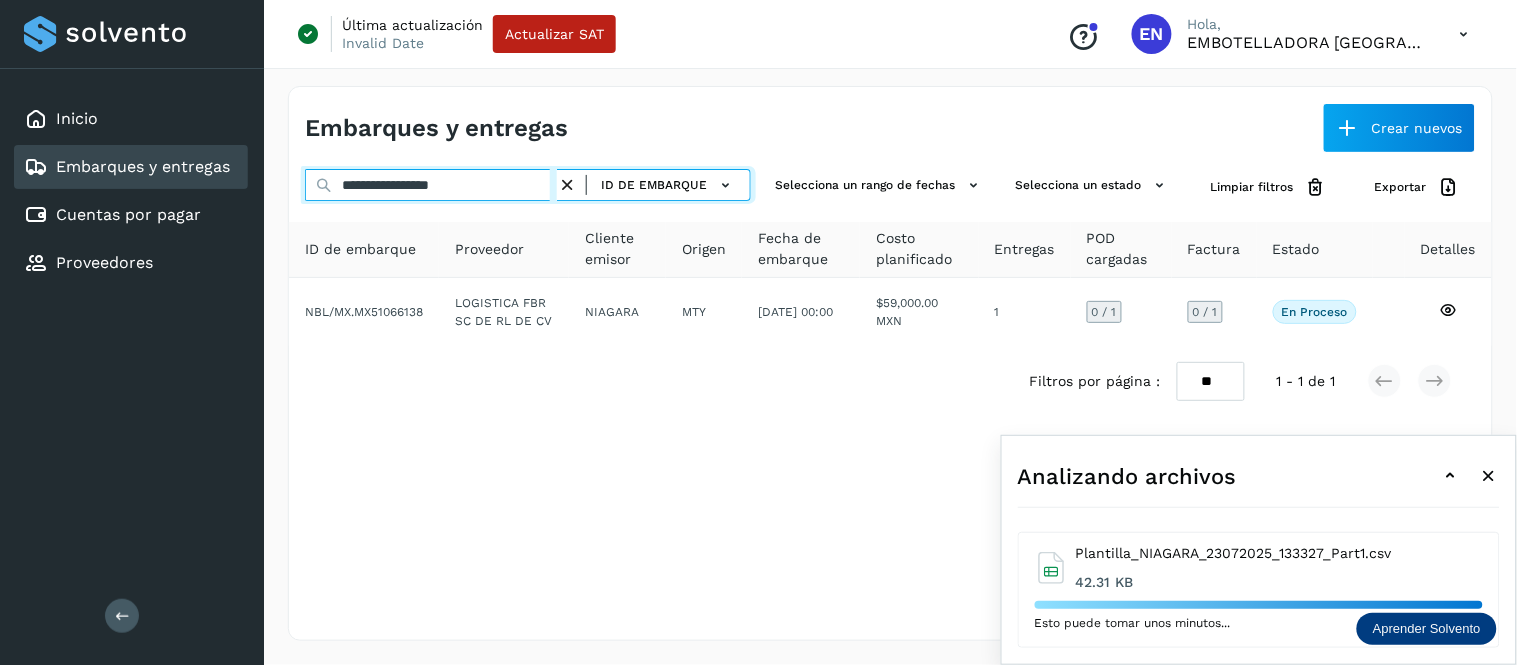 drag, startPoint x: 520, startPoint y: 178, endPoint x: 203, endPoint y: 177, distance: 317.0016 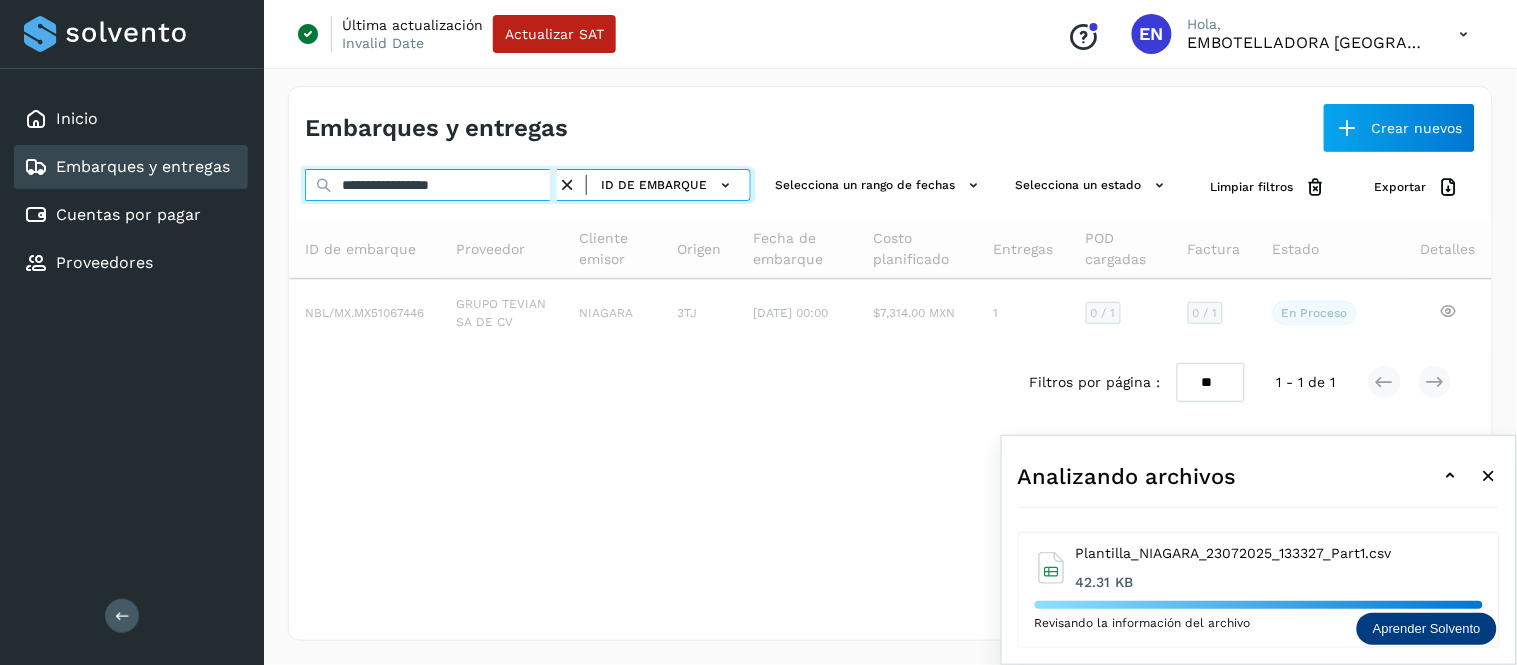 type on "**********" 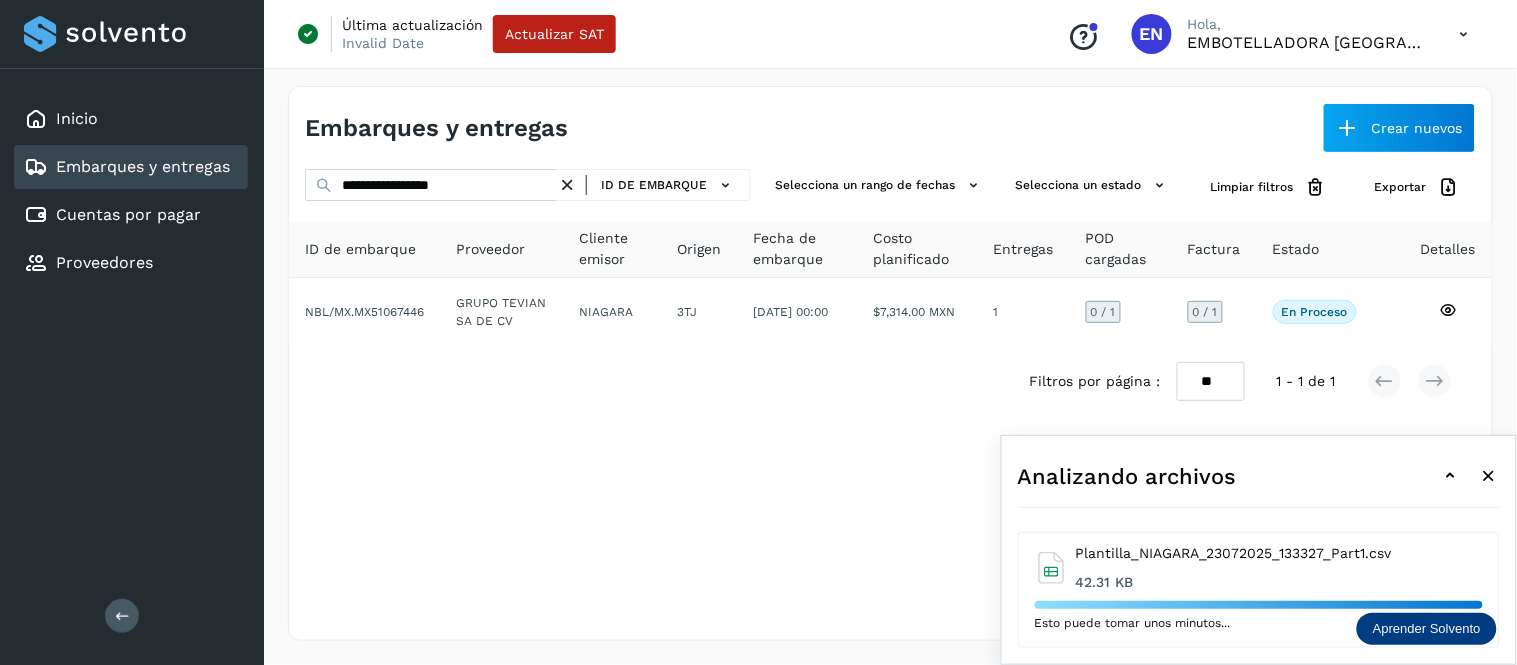 click at bounding box center [1451, 476] 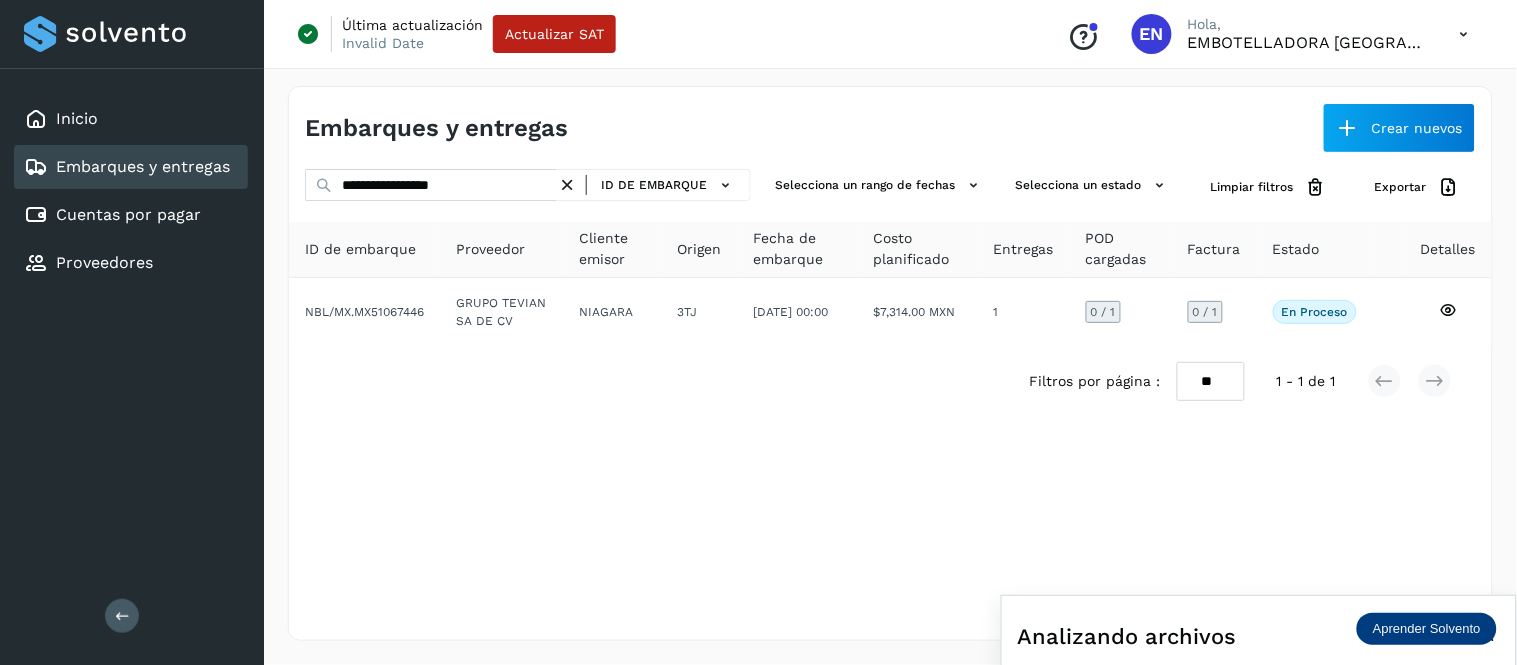 click at bounding box center (1464, 34) 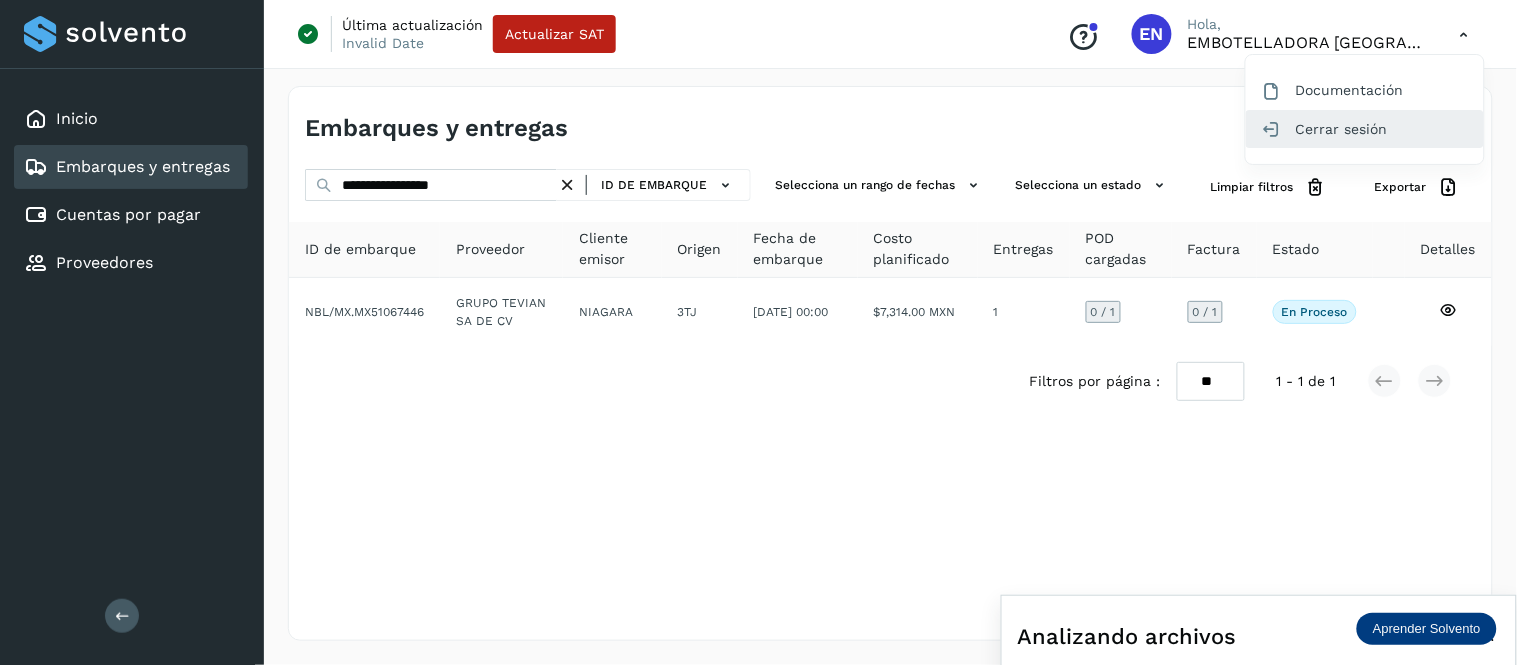 click on "Cerrar sesión" 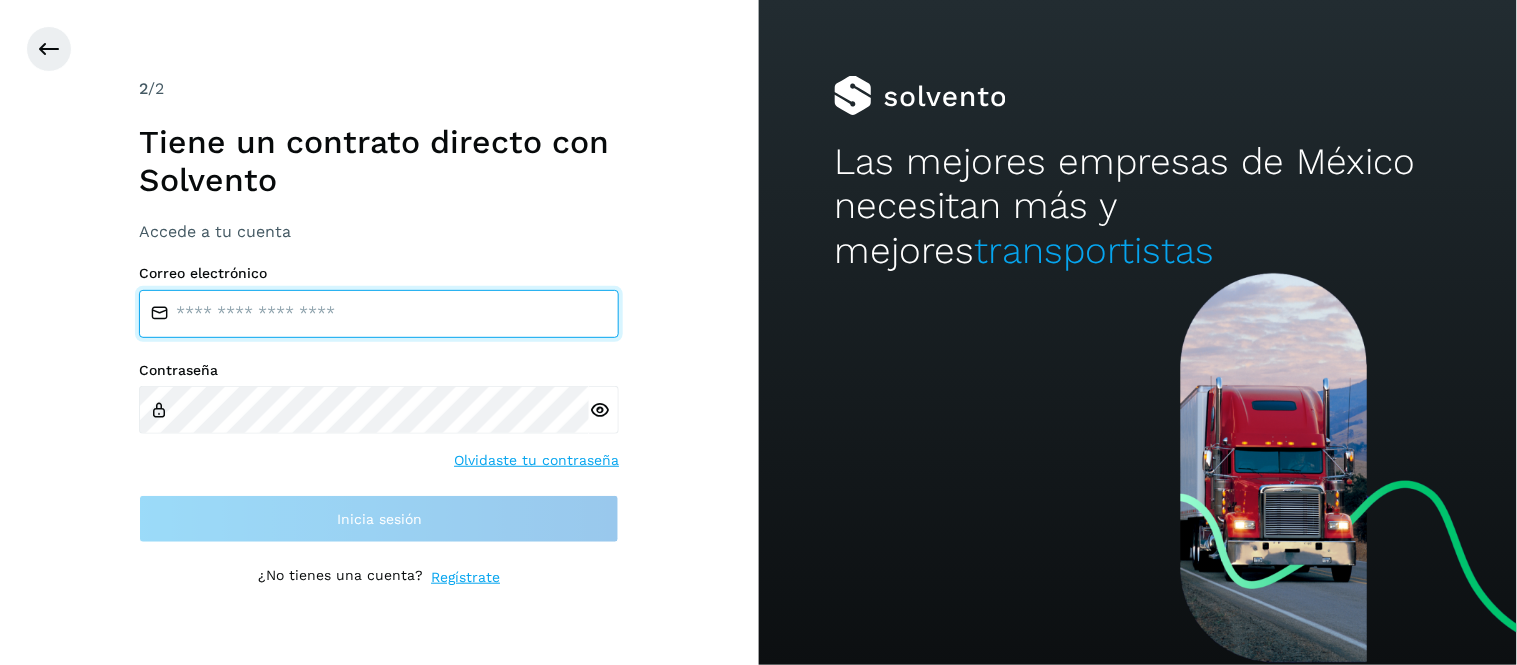 type on "**********" 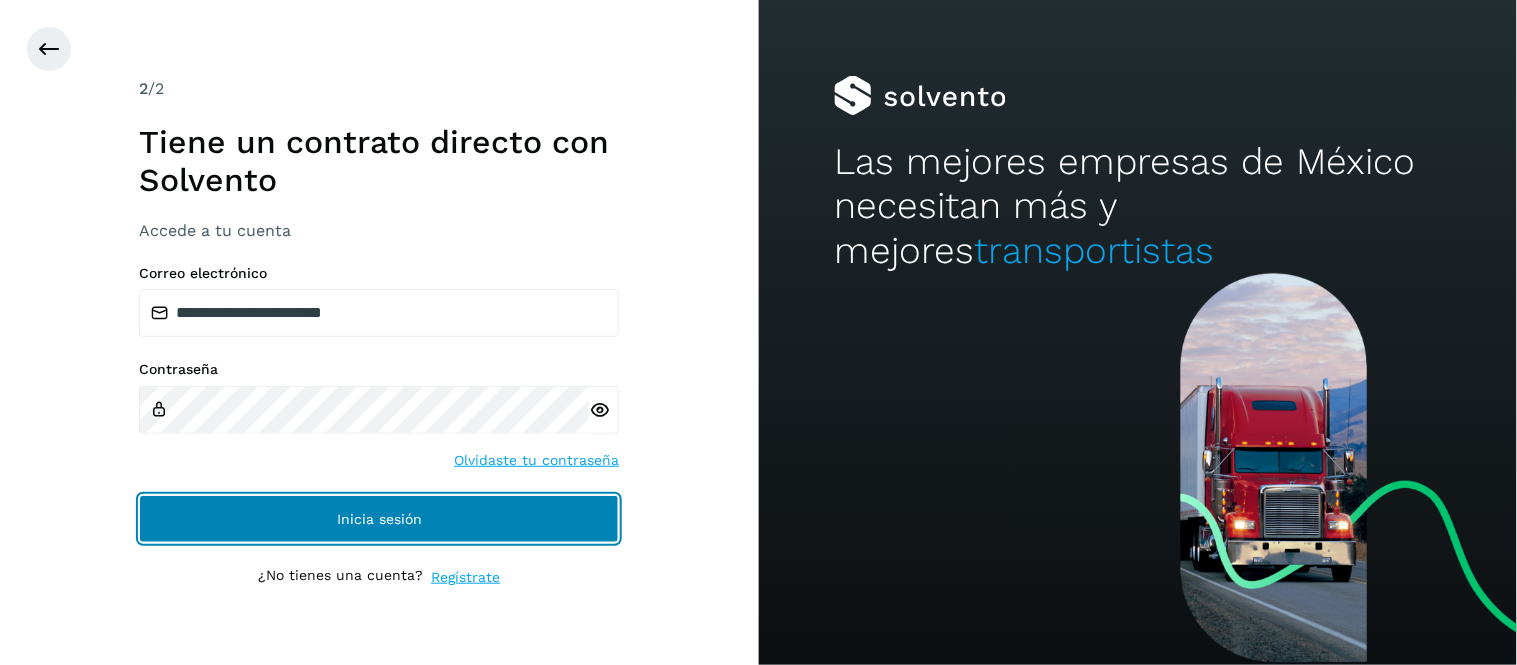 click on "Inicia sesión" at bounding box center (379, 519) 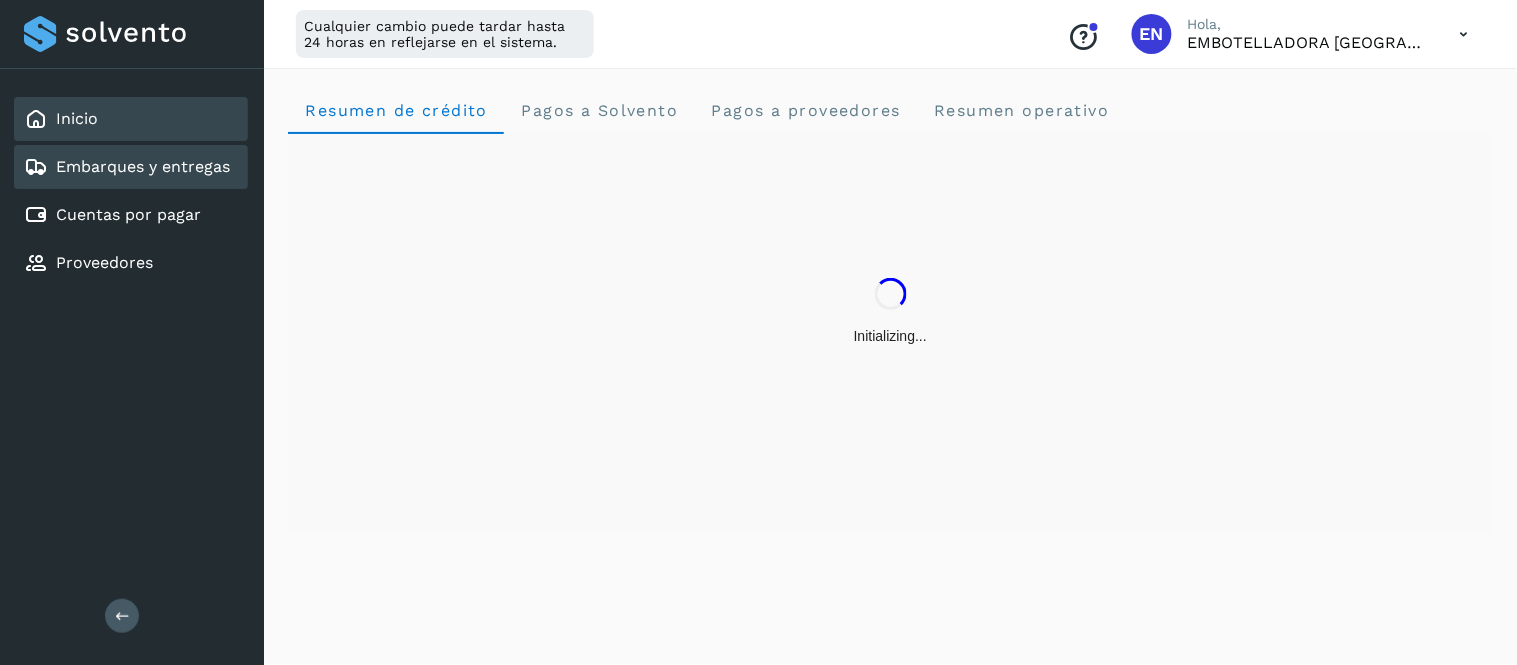 click on "Embarques y entregas" at bounding box center [143, 166] 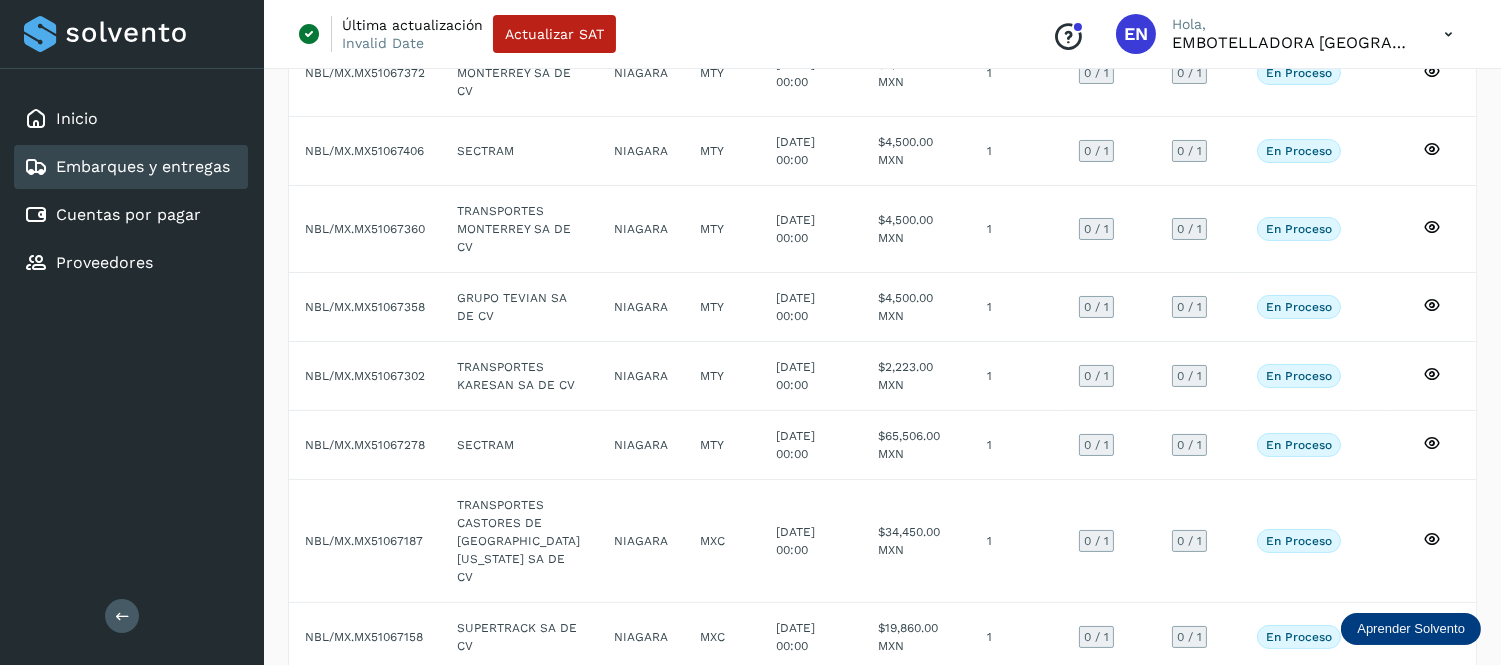 scroll, scrollTop: 487, scrollLeft: 0, axis: vertical 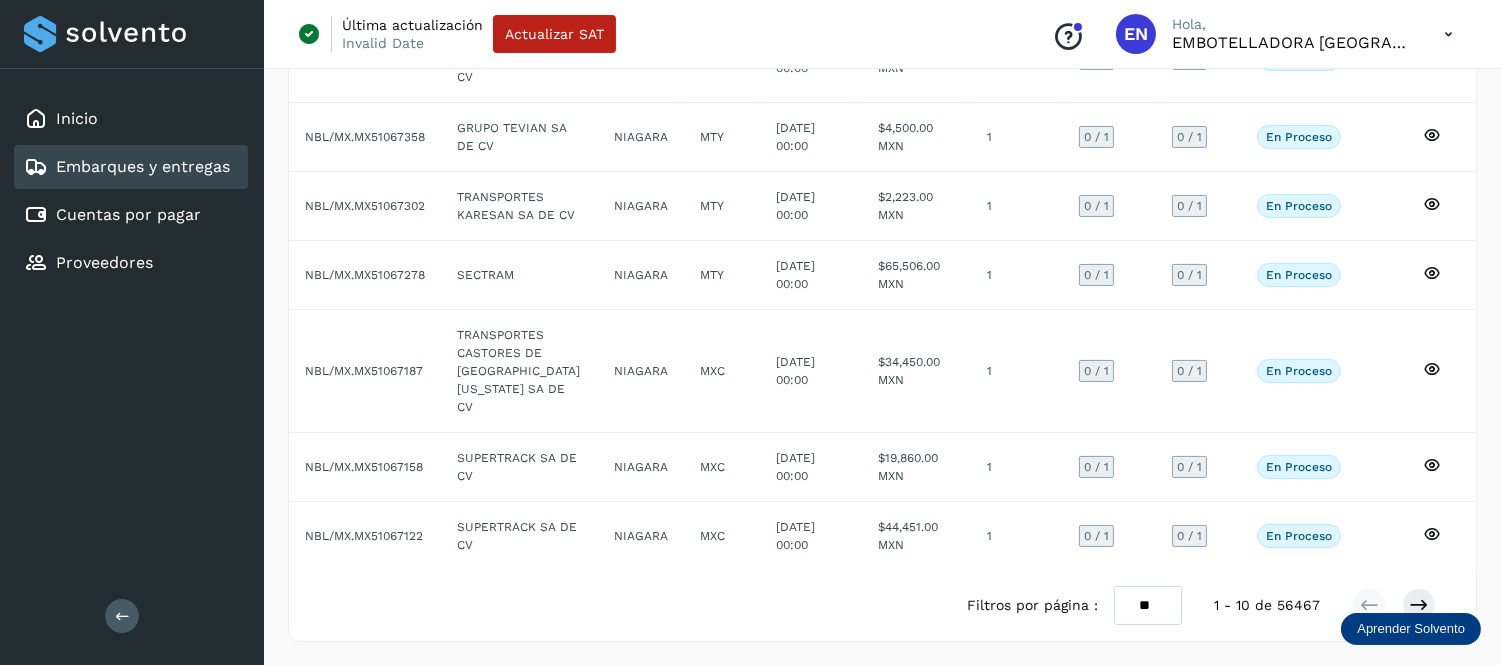 click at bounding box center [1448, 34] 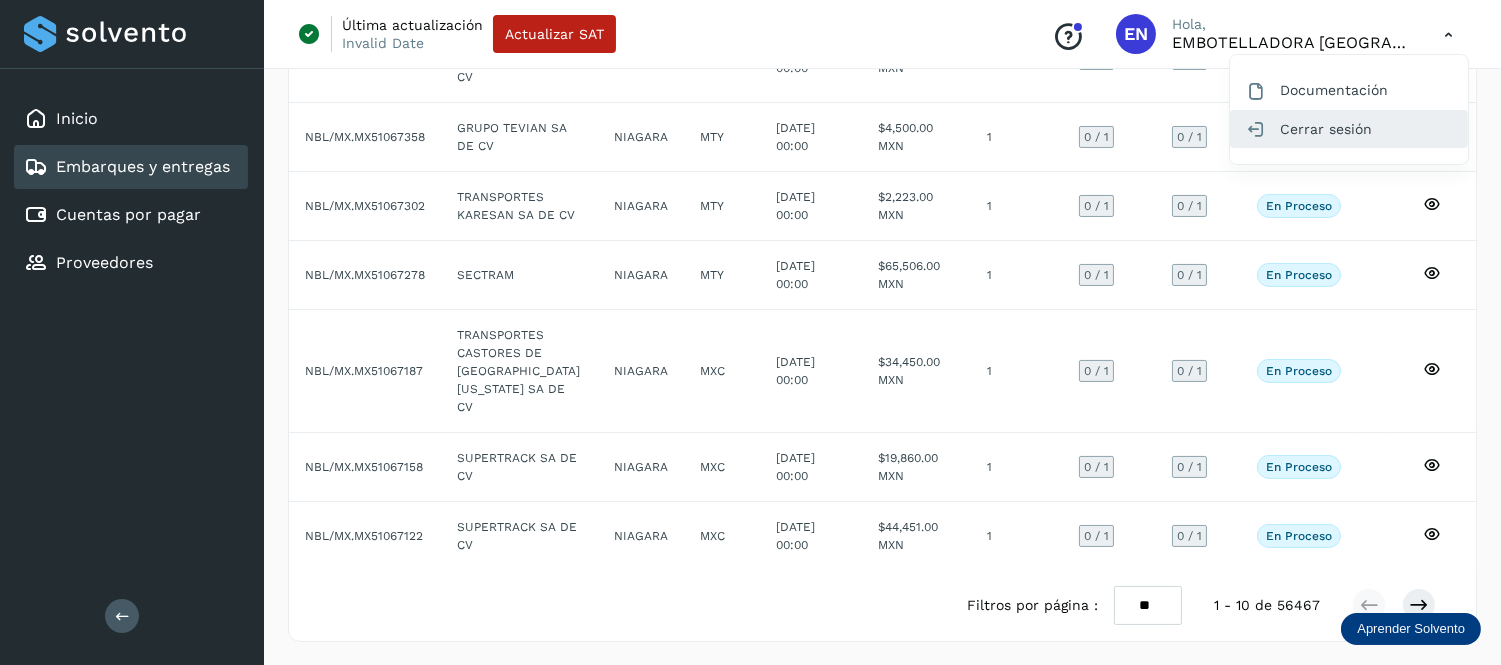 click on "Cerrar sesión" 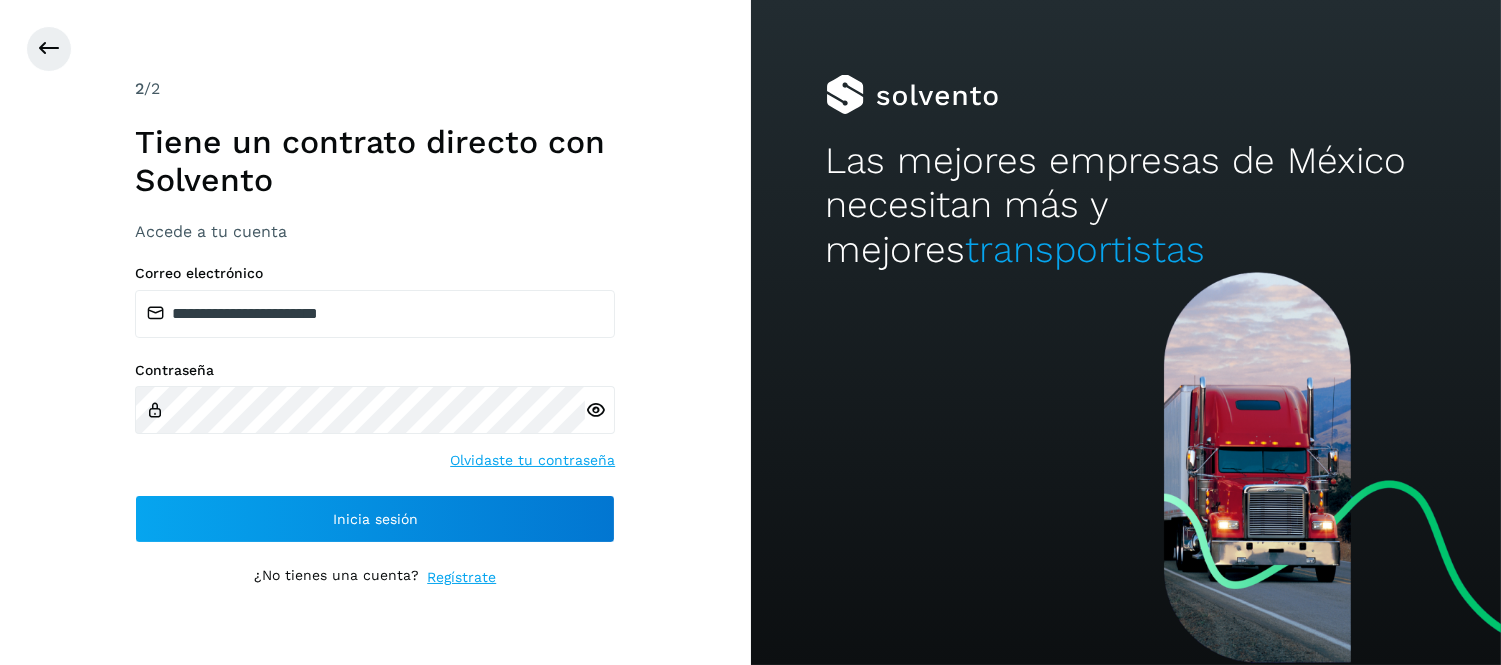 scroll, scrollTop: 0, scrollLeft: 0, axis: both 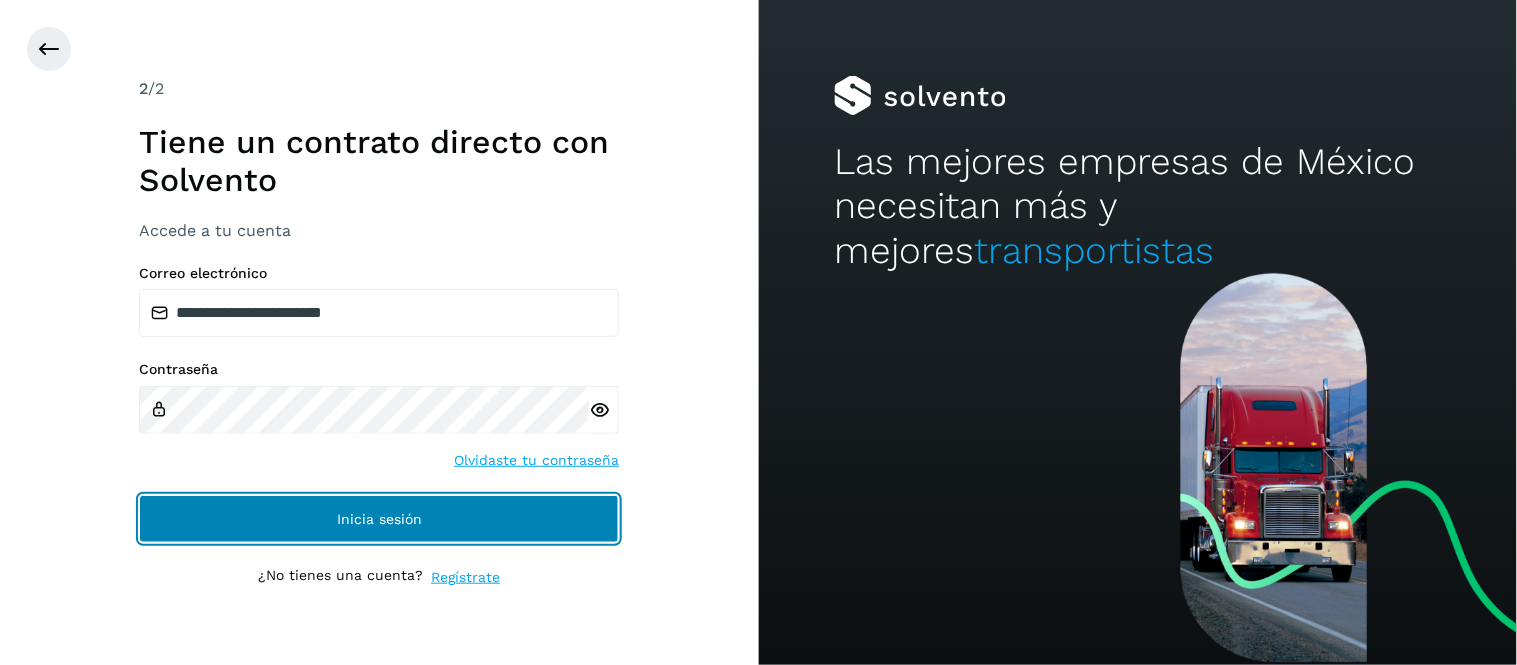 click on "Inicia sesión" at bounding box center (379, 519) 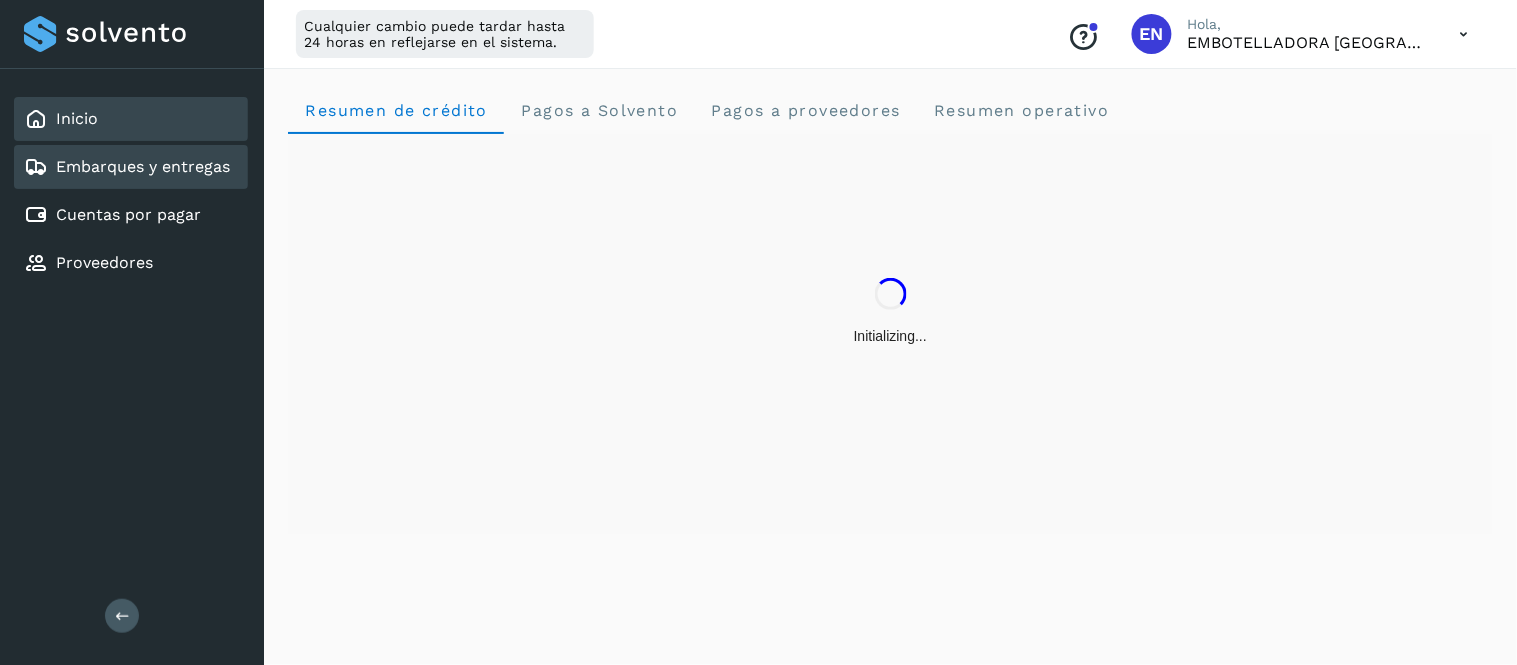 click on "Embarques y entregas" at bounding box center (127, 167) 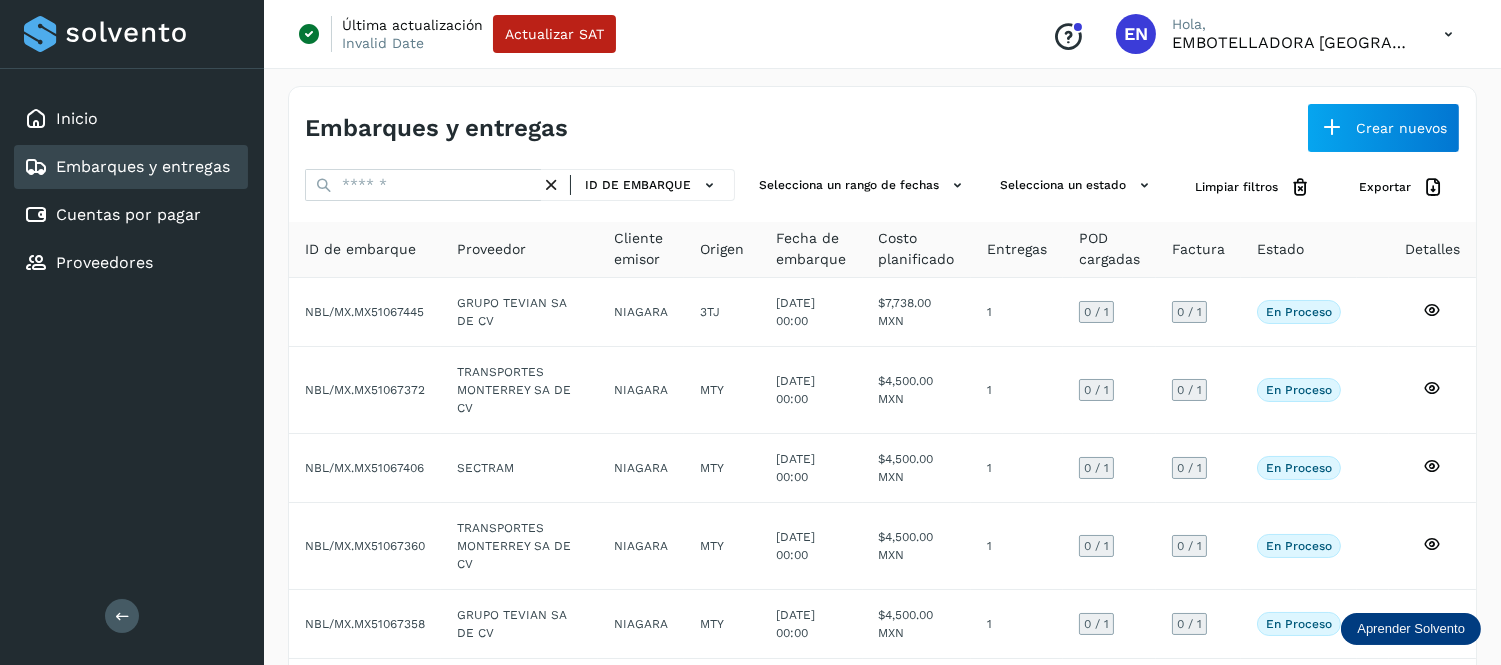 click at bounding box center (1448, 34) 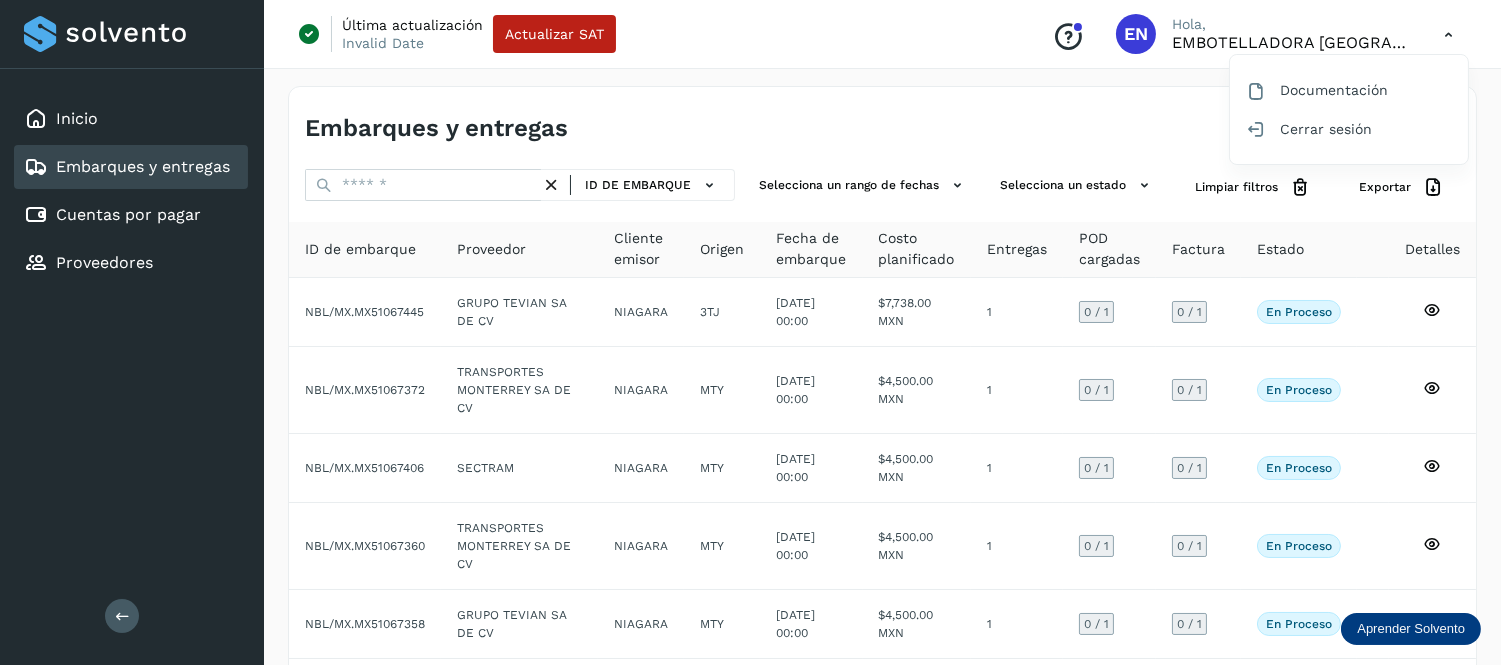 click at bounding box center [750, 332] 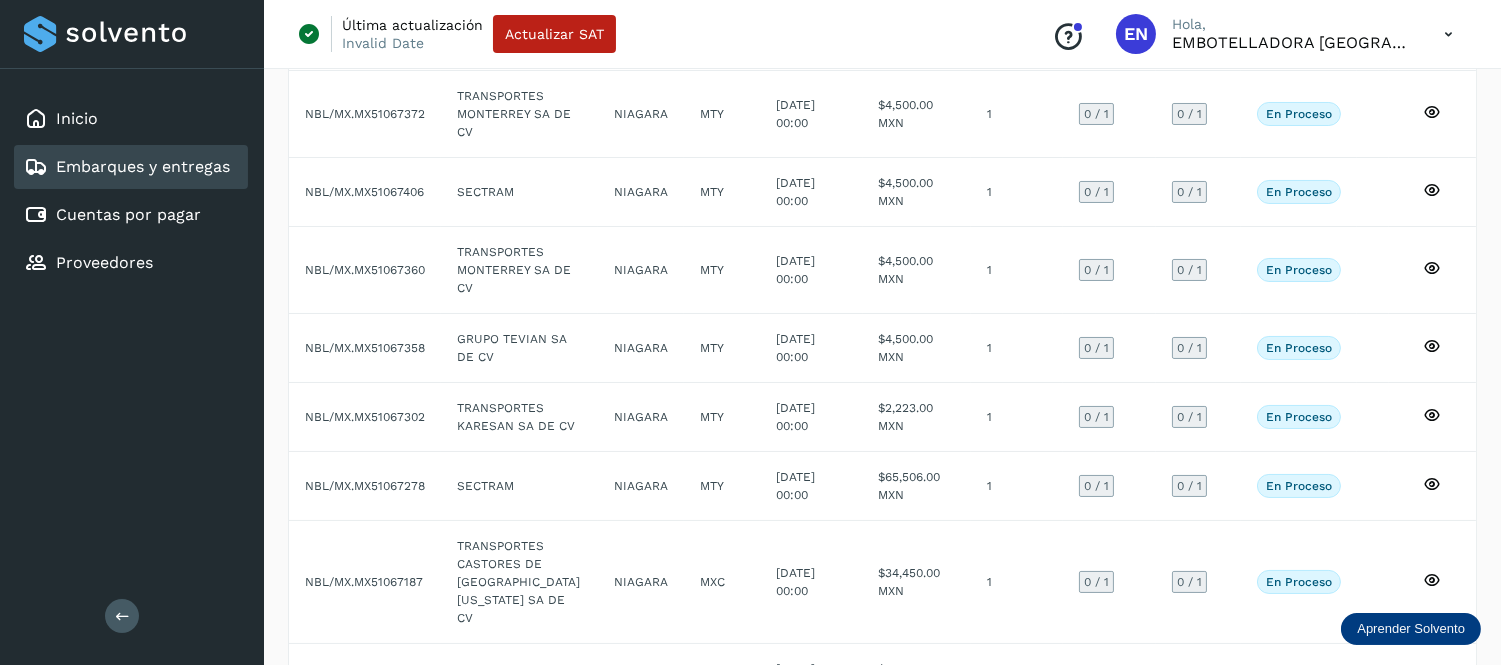 scroll, scrollTop: 487, scrollLeft: 0, axis: vertical 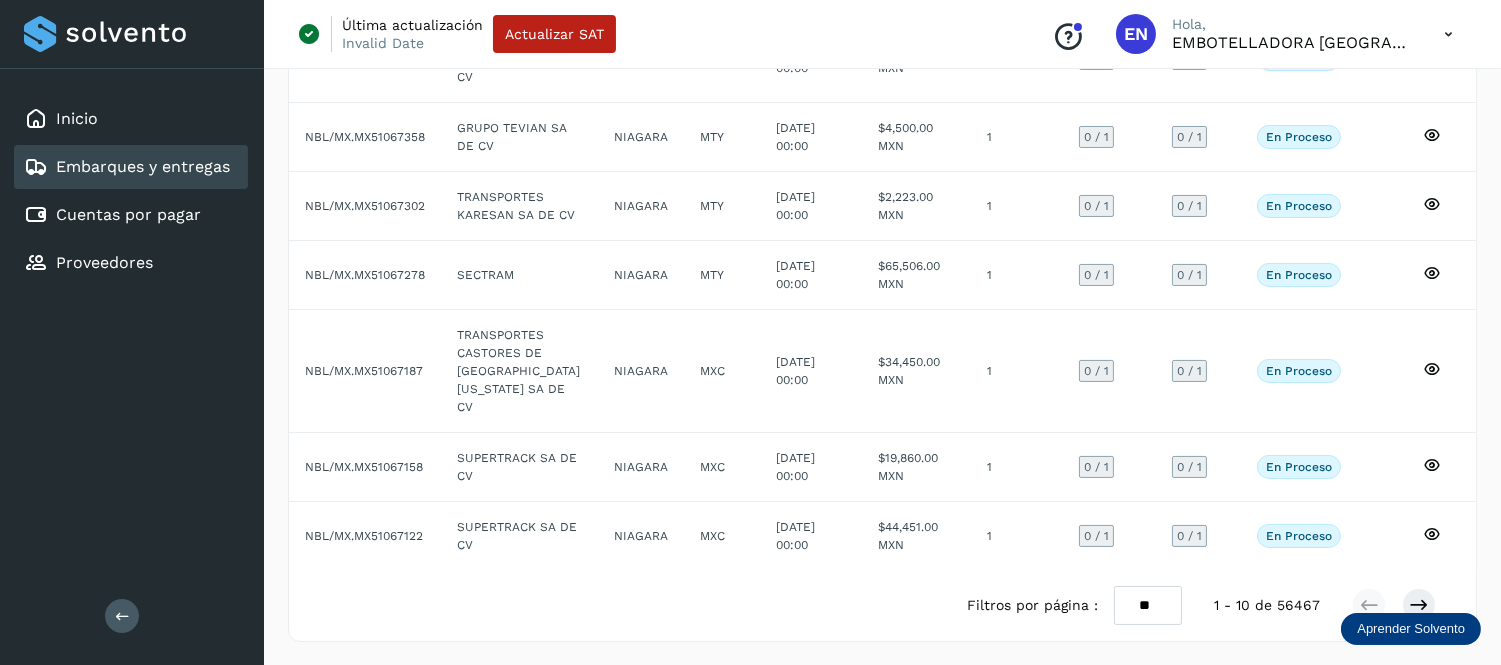 click at bounding box center [1448, 34] 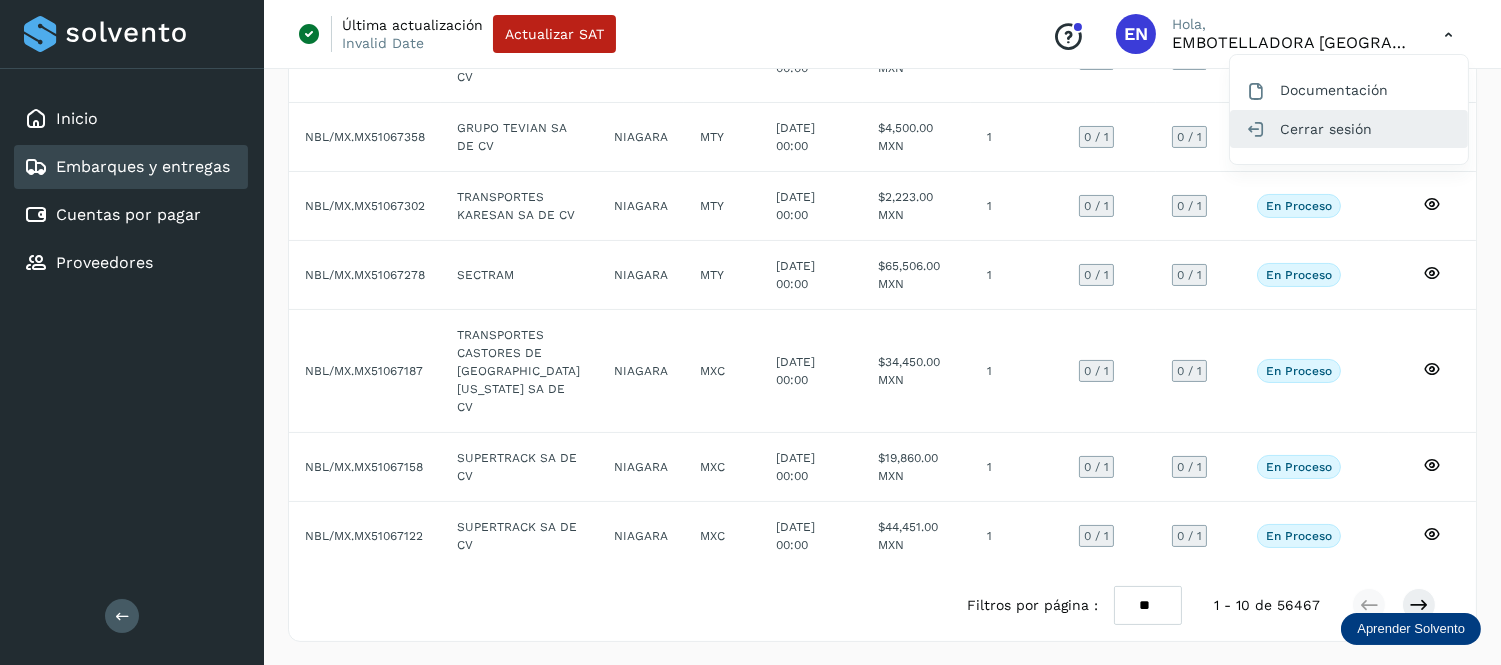 click on "Cerrar sesión" 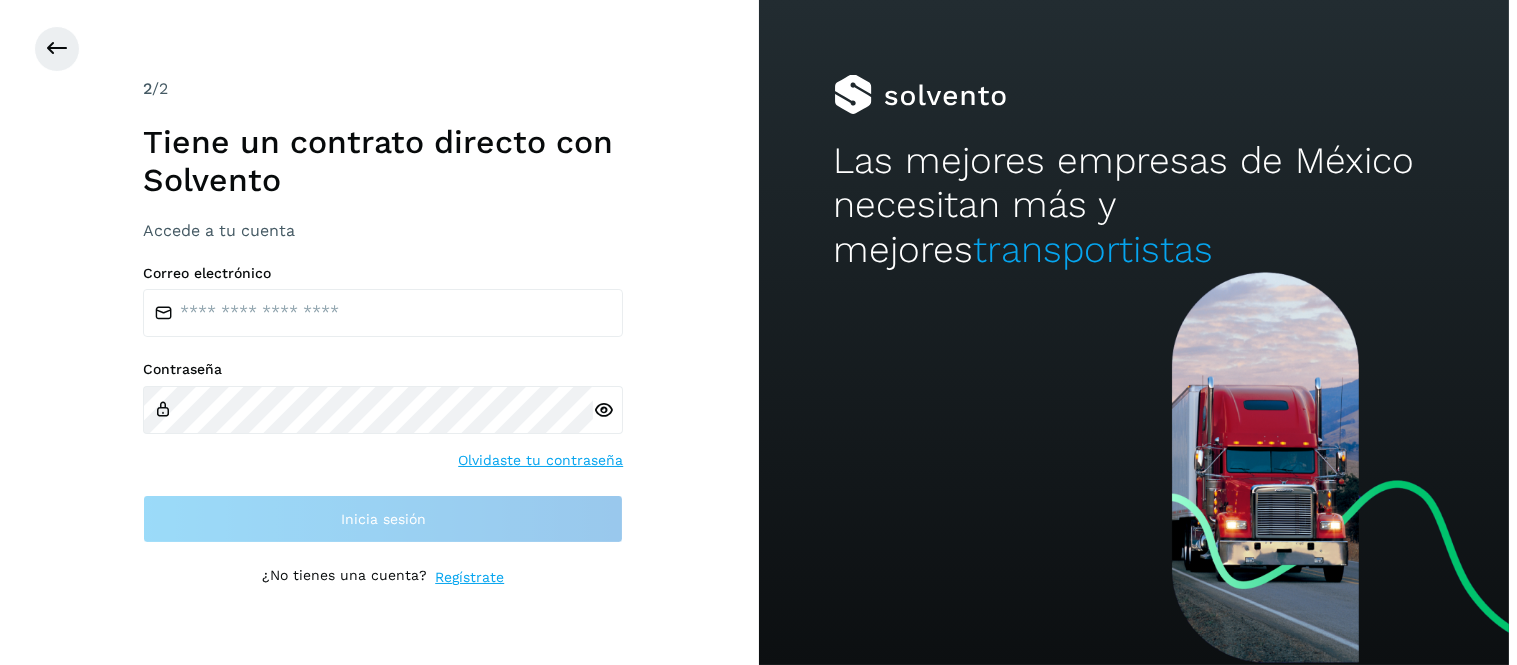 scroll, scrollTop: 0, scrollLeft: 0, axis: both 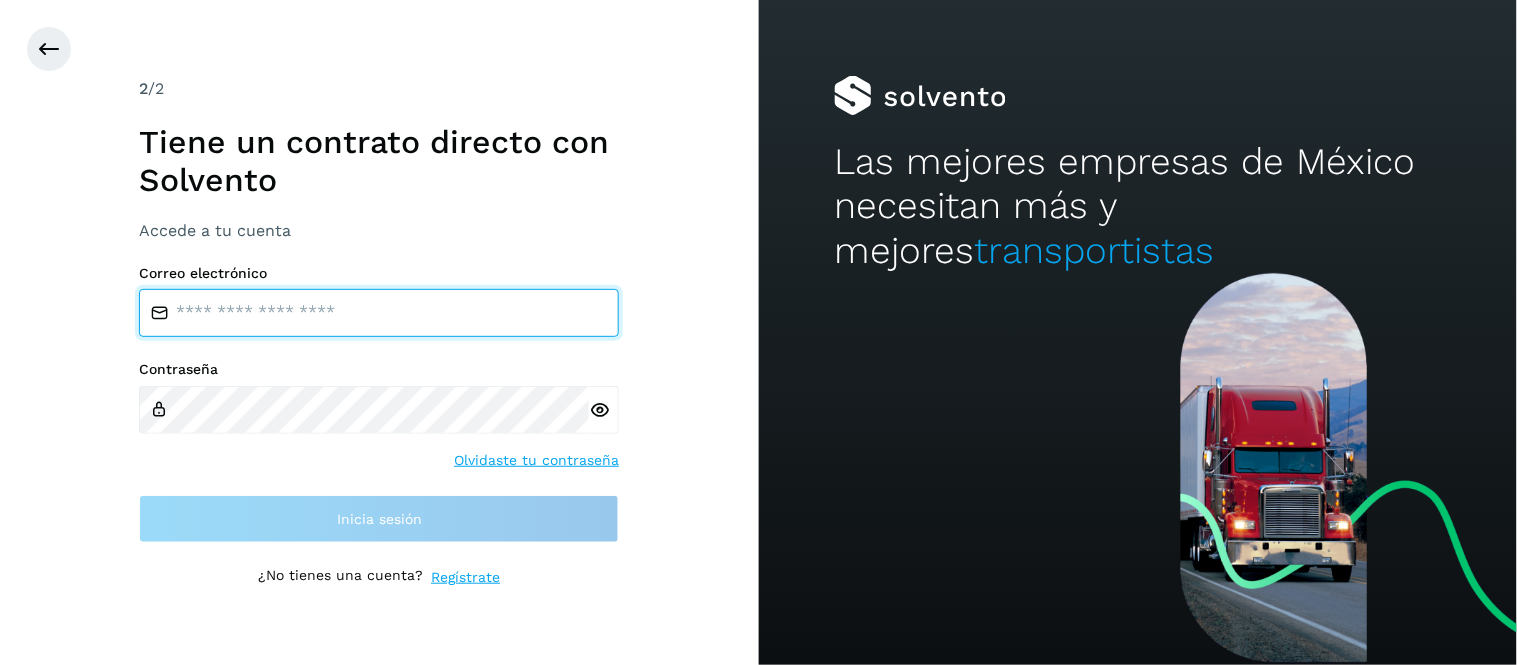 type on "**********" 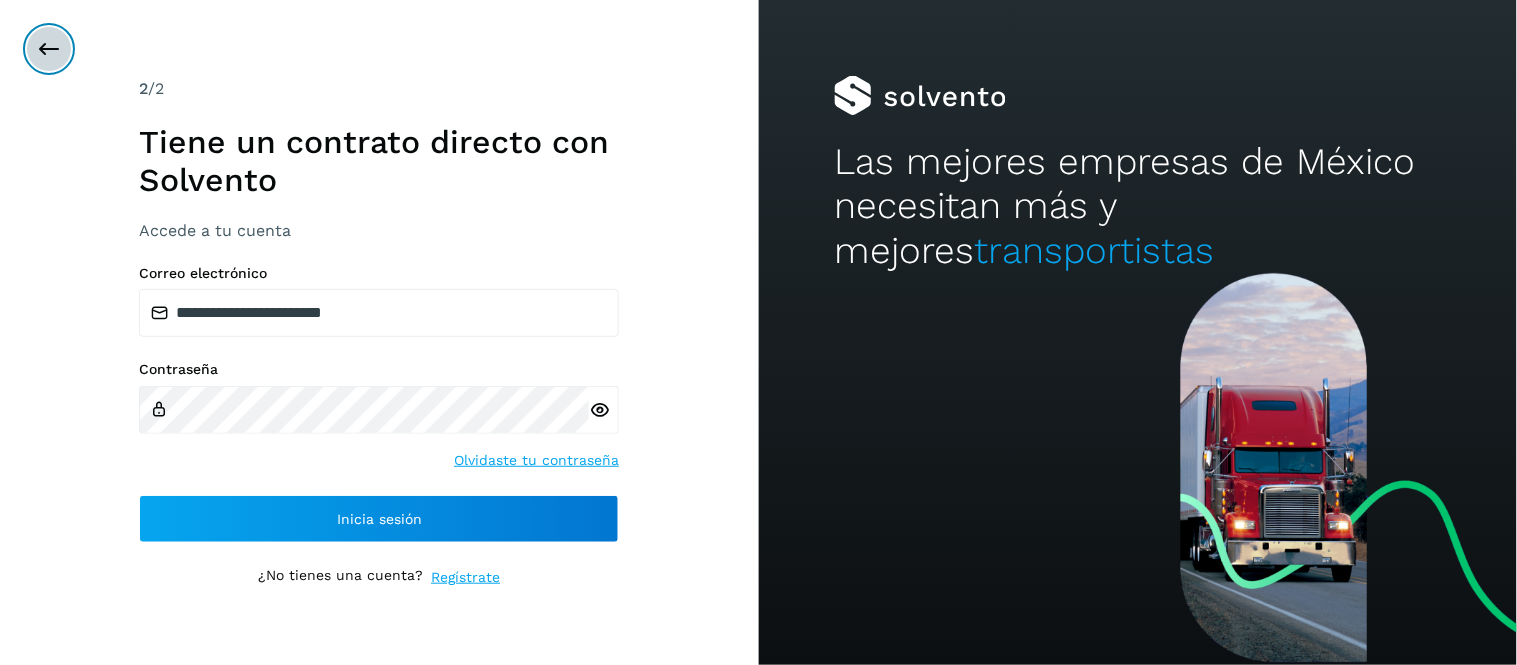click at bounding box center (49, 49) 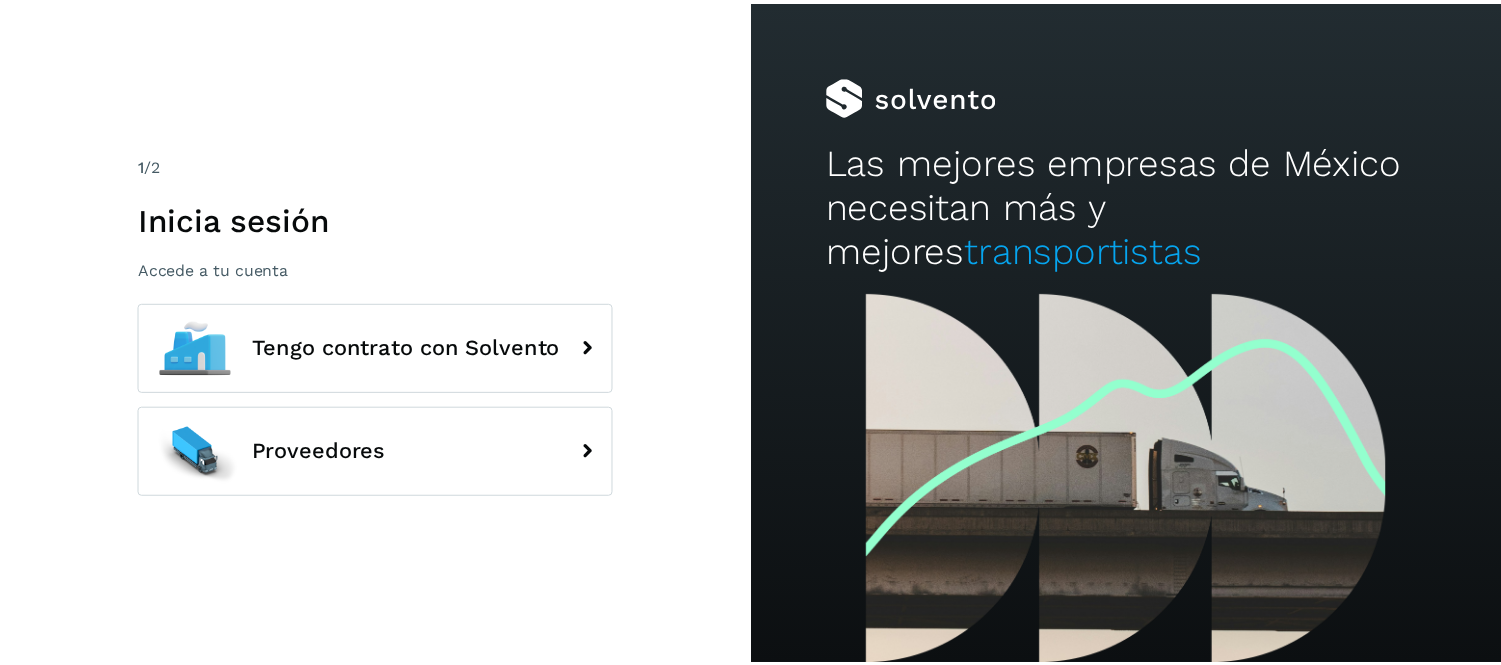 scroll, scrollTop: 0, scrollLeft: 0, axis: both 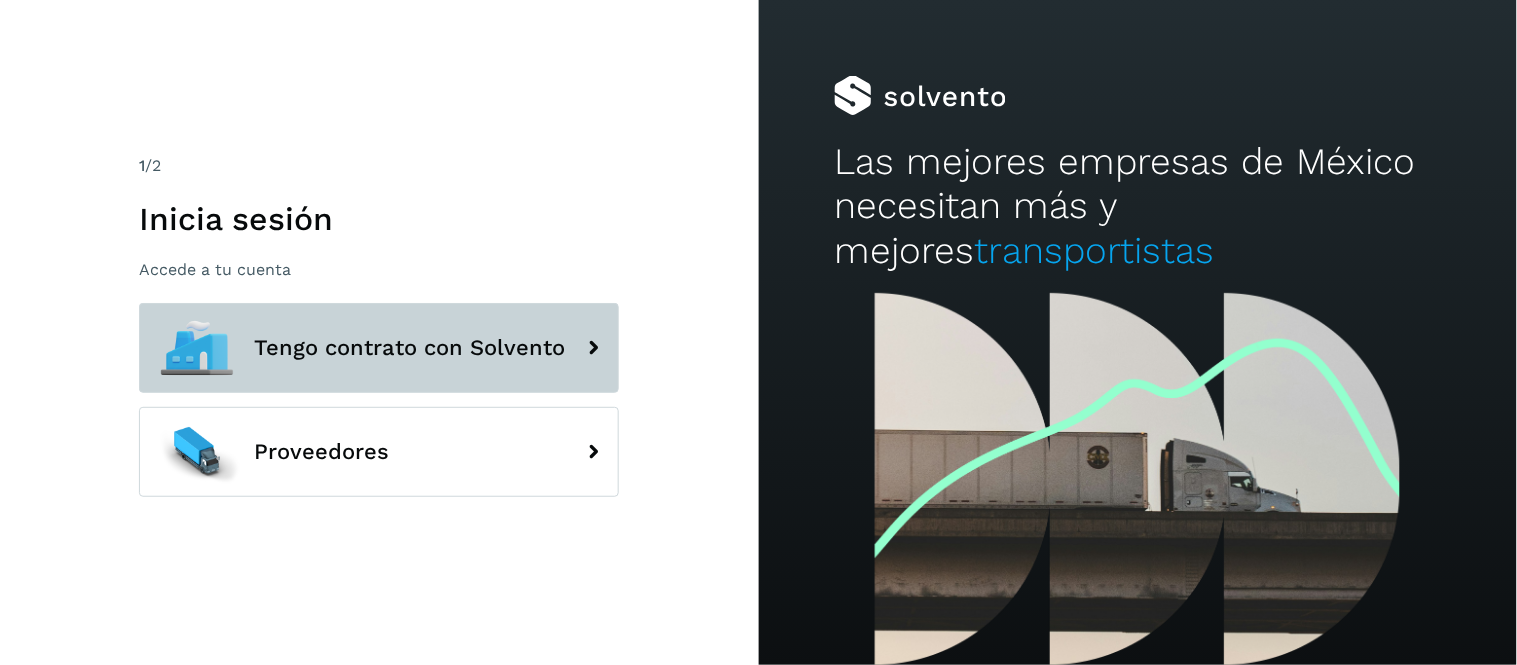 click on "Tengo contrato con Solvento" 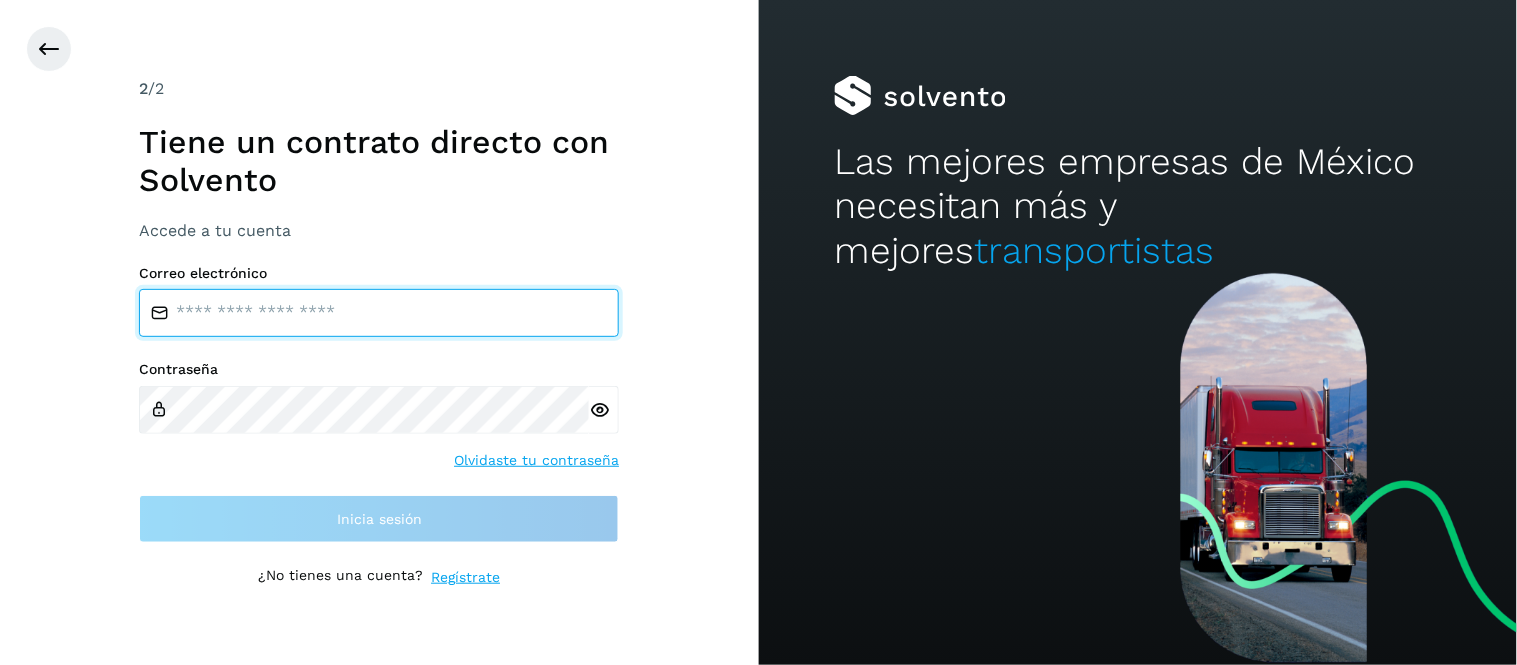 type on "**********" 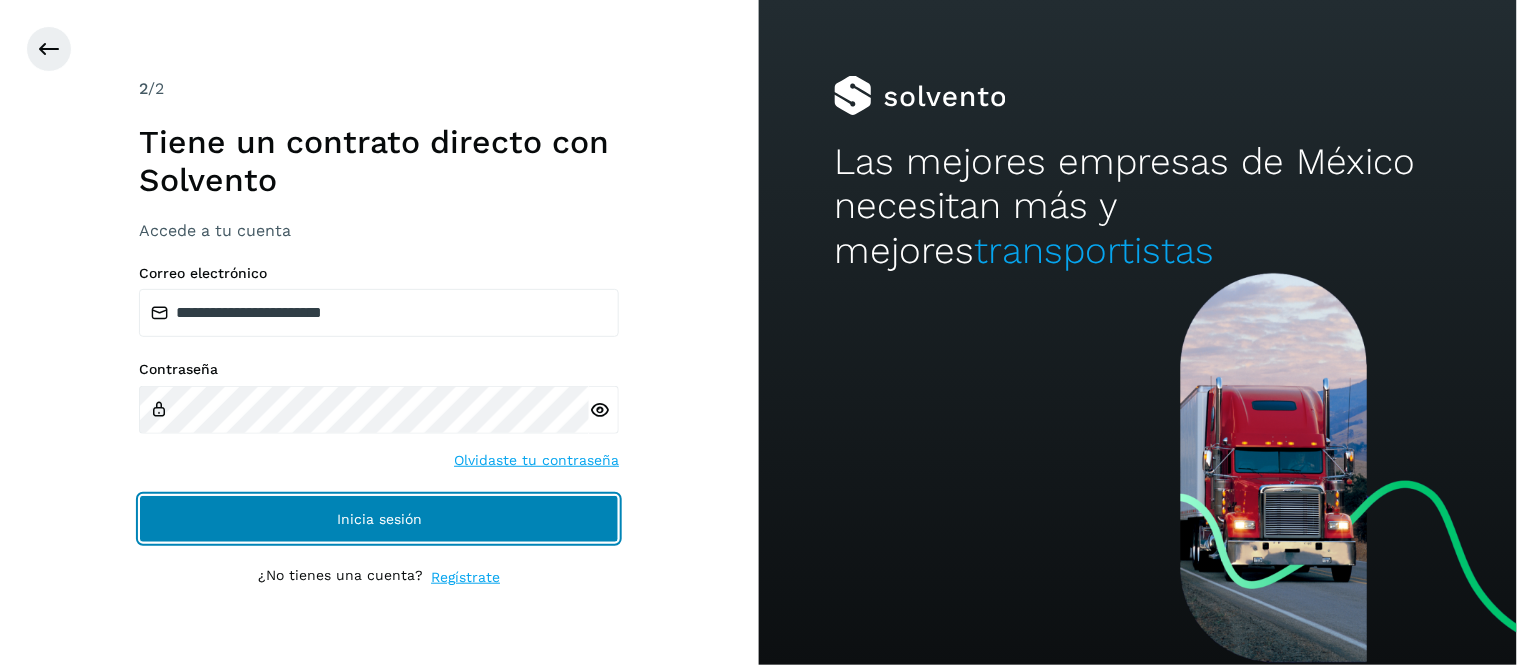 click on "Inicia sesión" at bounding box center [379, 519] 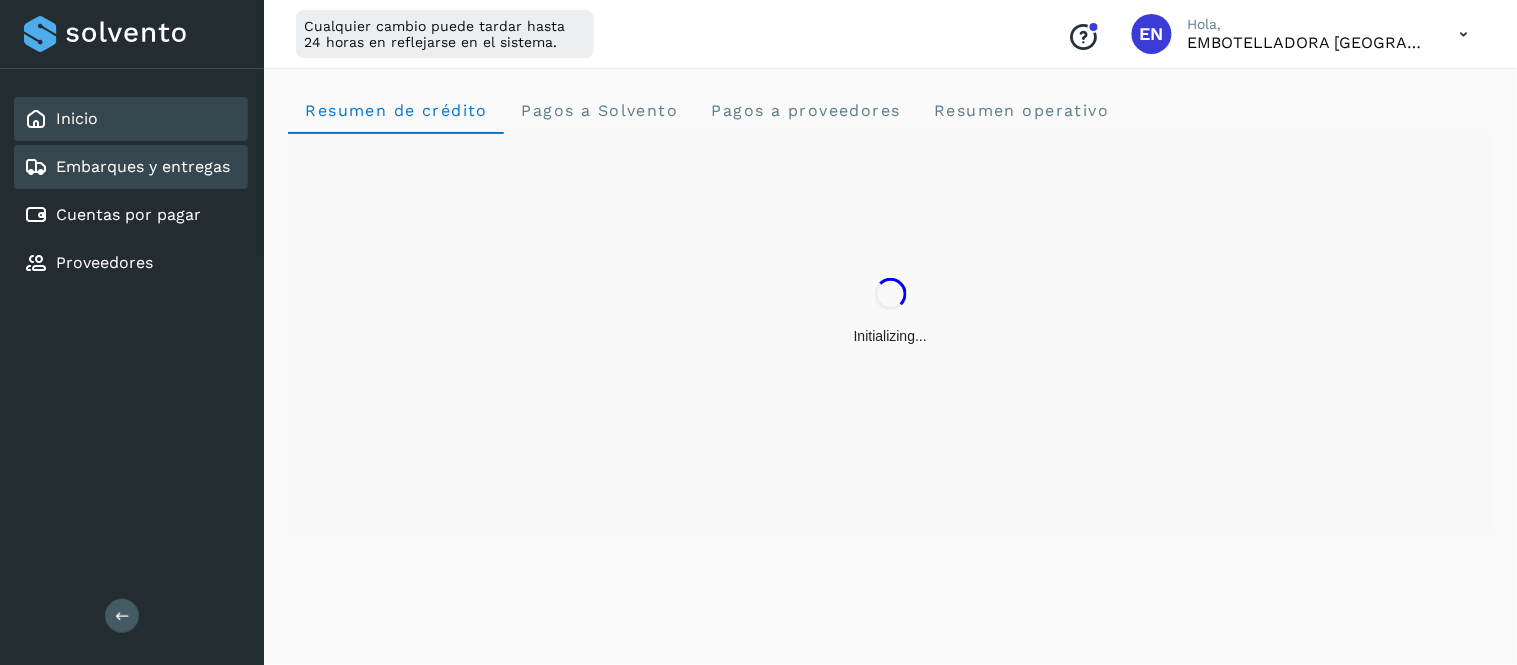 click on "Embarques y entregas" at bounding box center [143, 166] 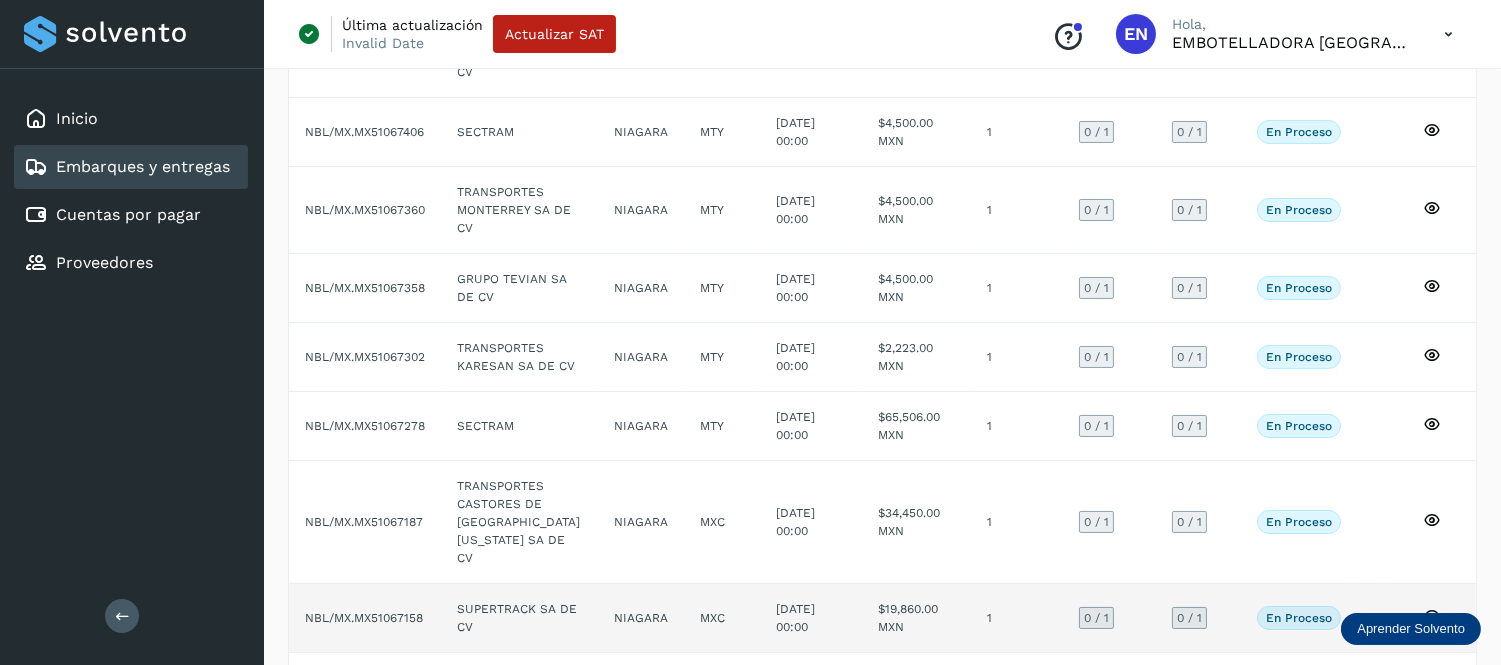 scroll, scrollTop: 487, scrollLeft: 0, axis: vertical 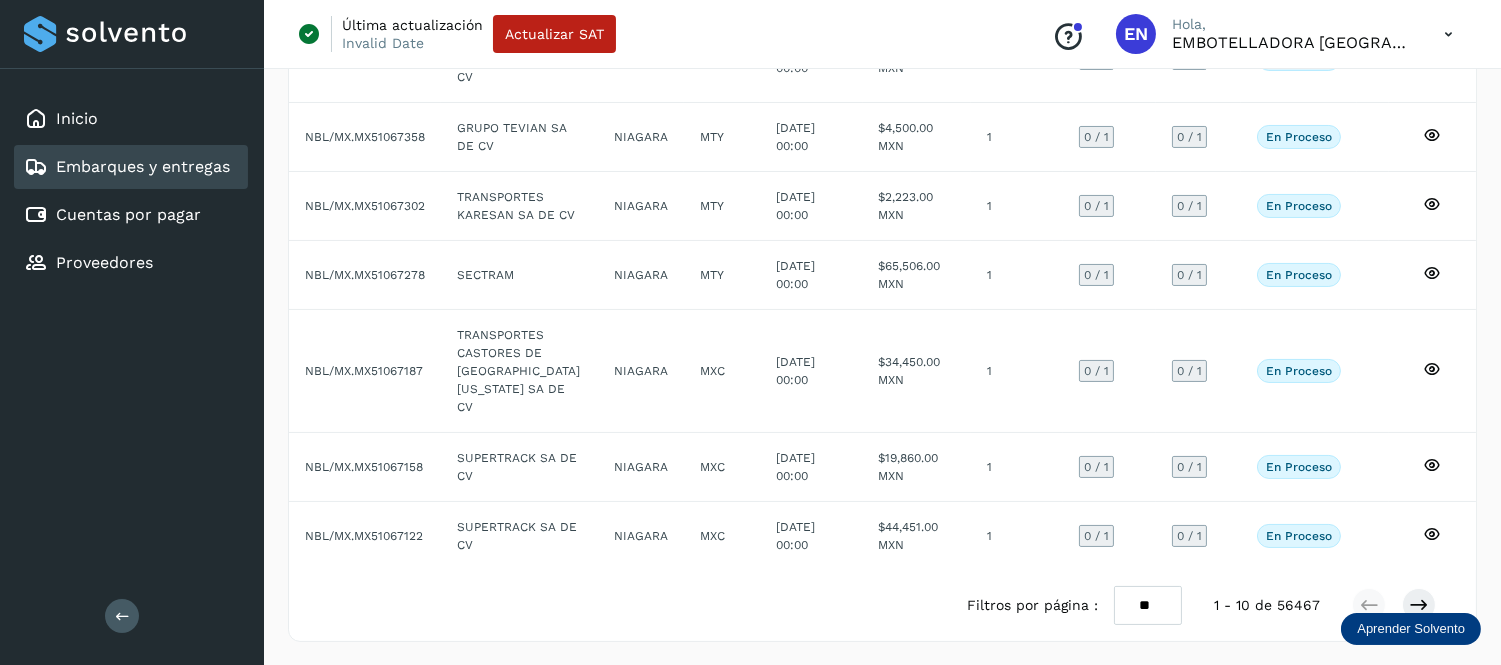 click at bounding box center (1448, 34) 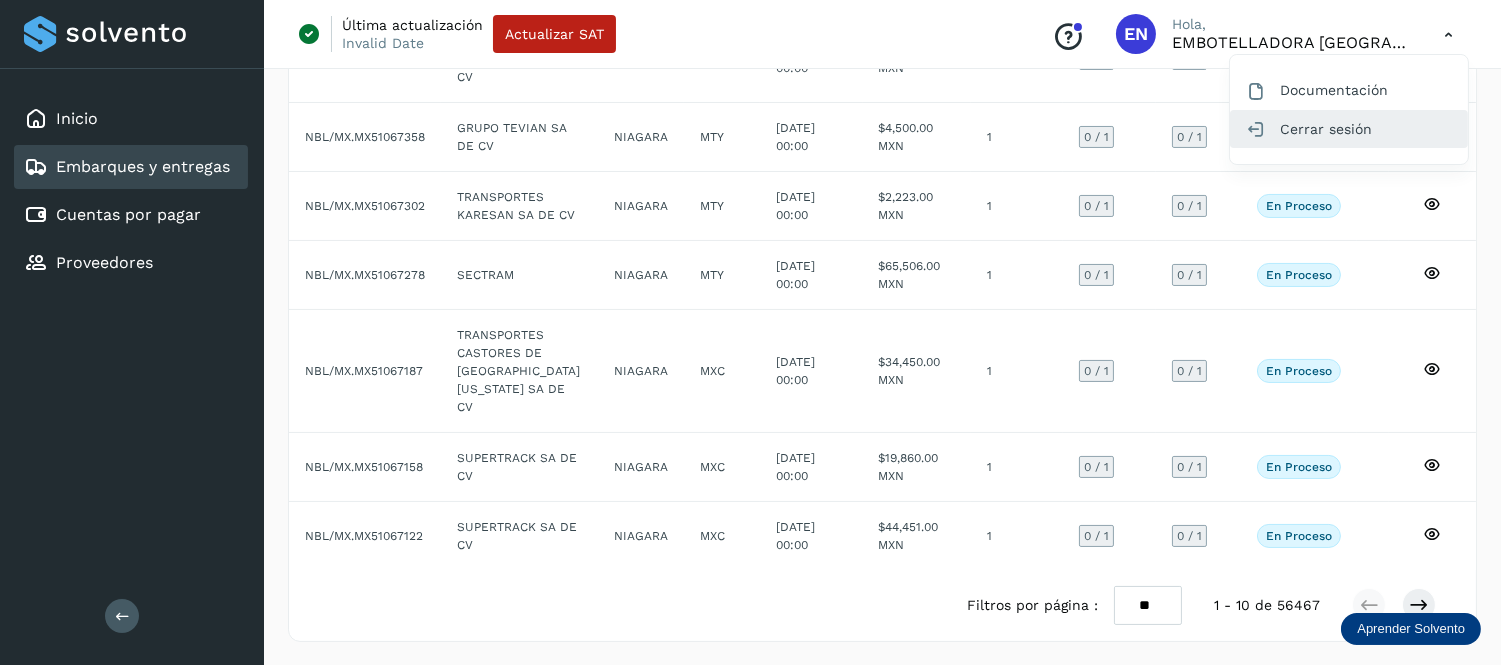 click on "Cerrar sesión" 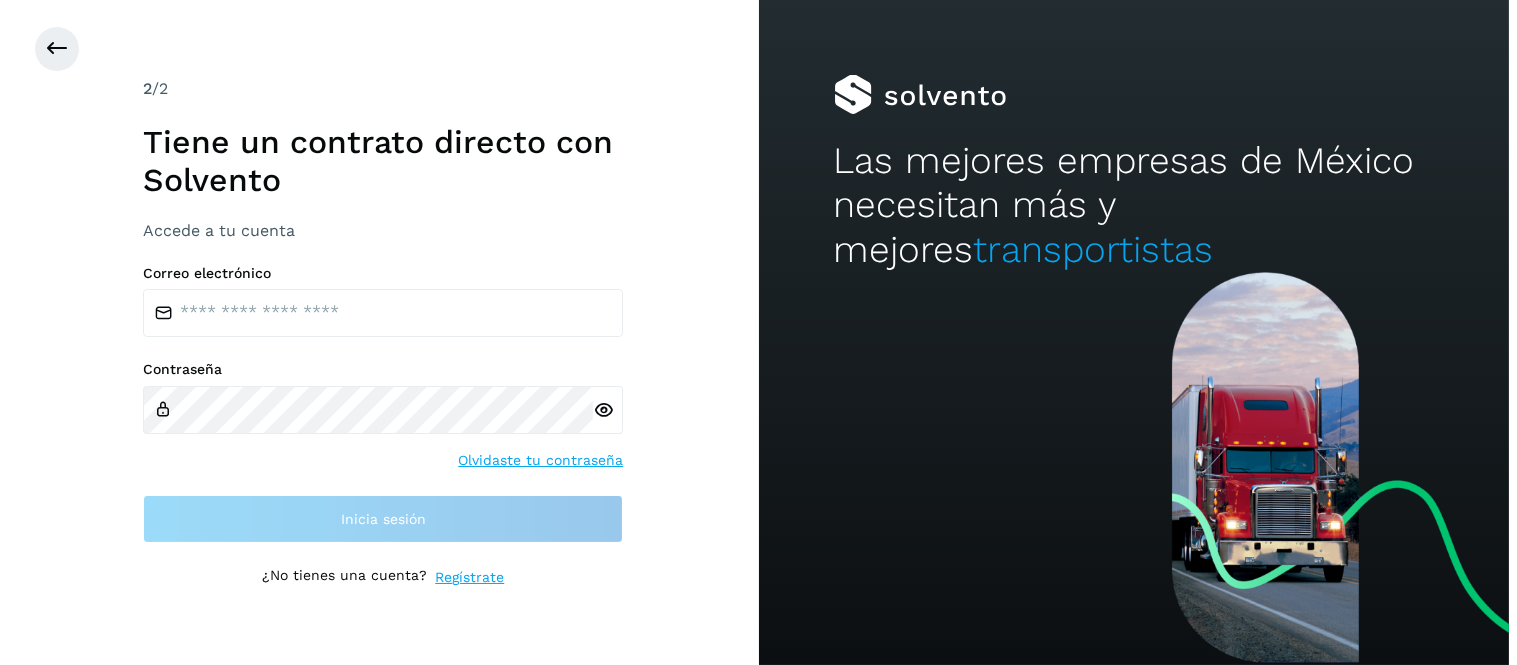 scroll, scrollTop: 0, scrollLeft: 0, axis: both 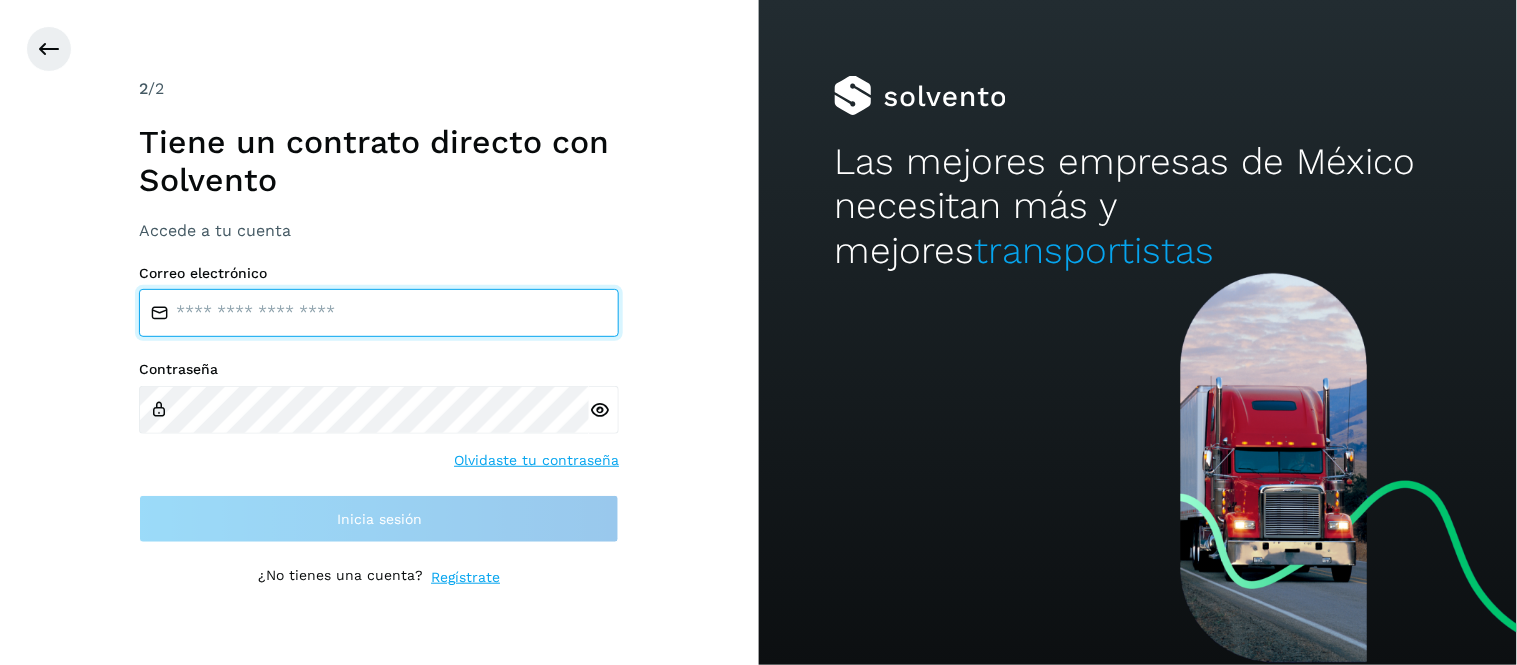 type on "**********" 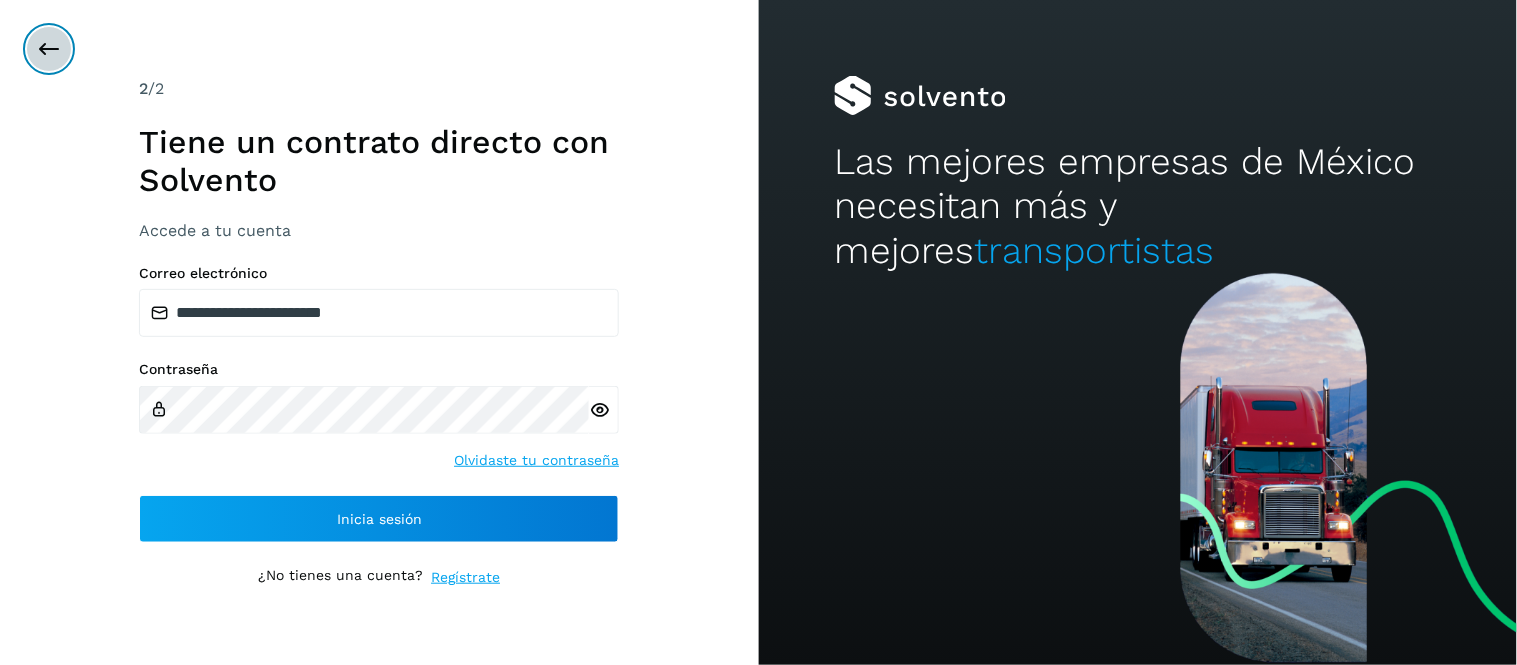 click at bounding box center [49, 49] 